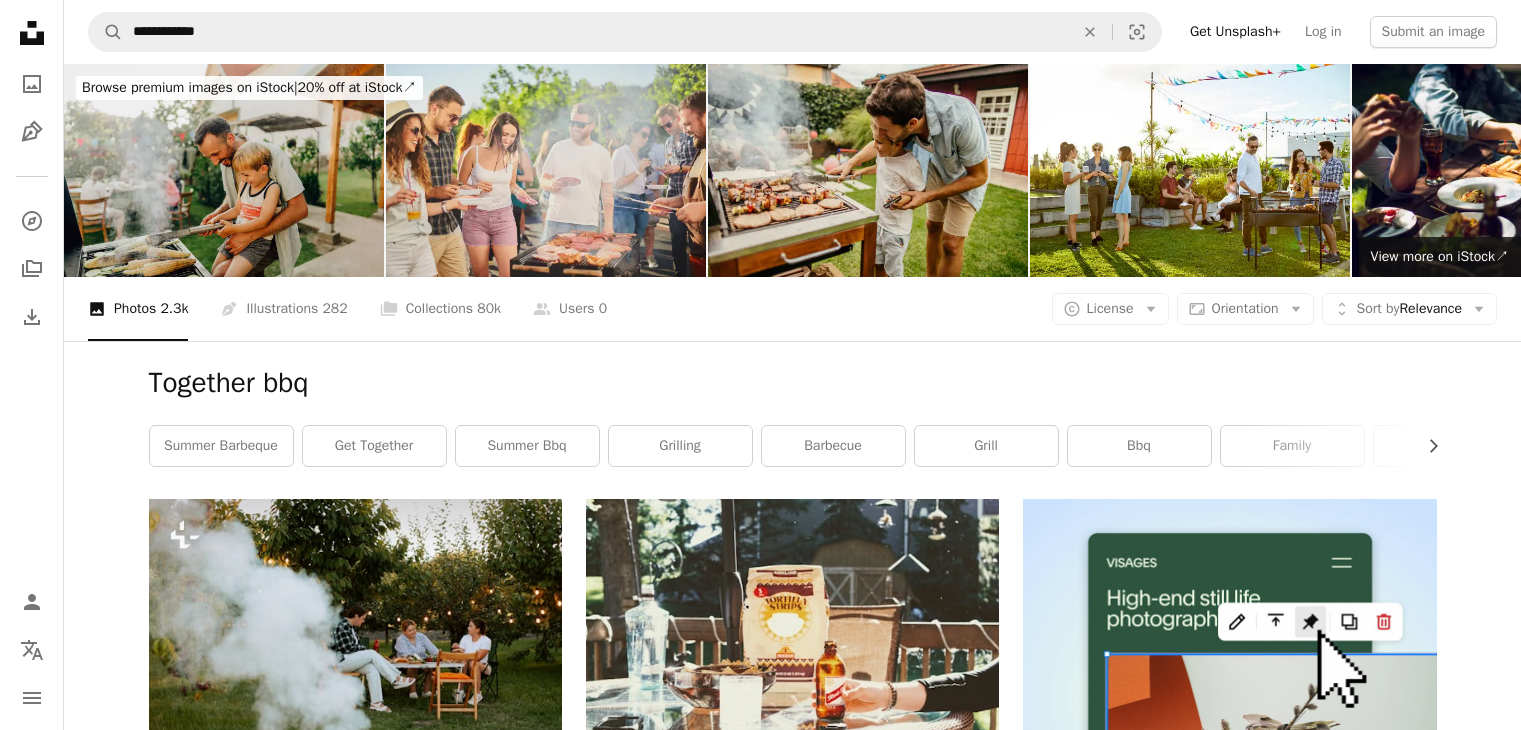 scroll, scrollTop: 0, scrollLeft: 0, axis: both 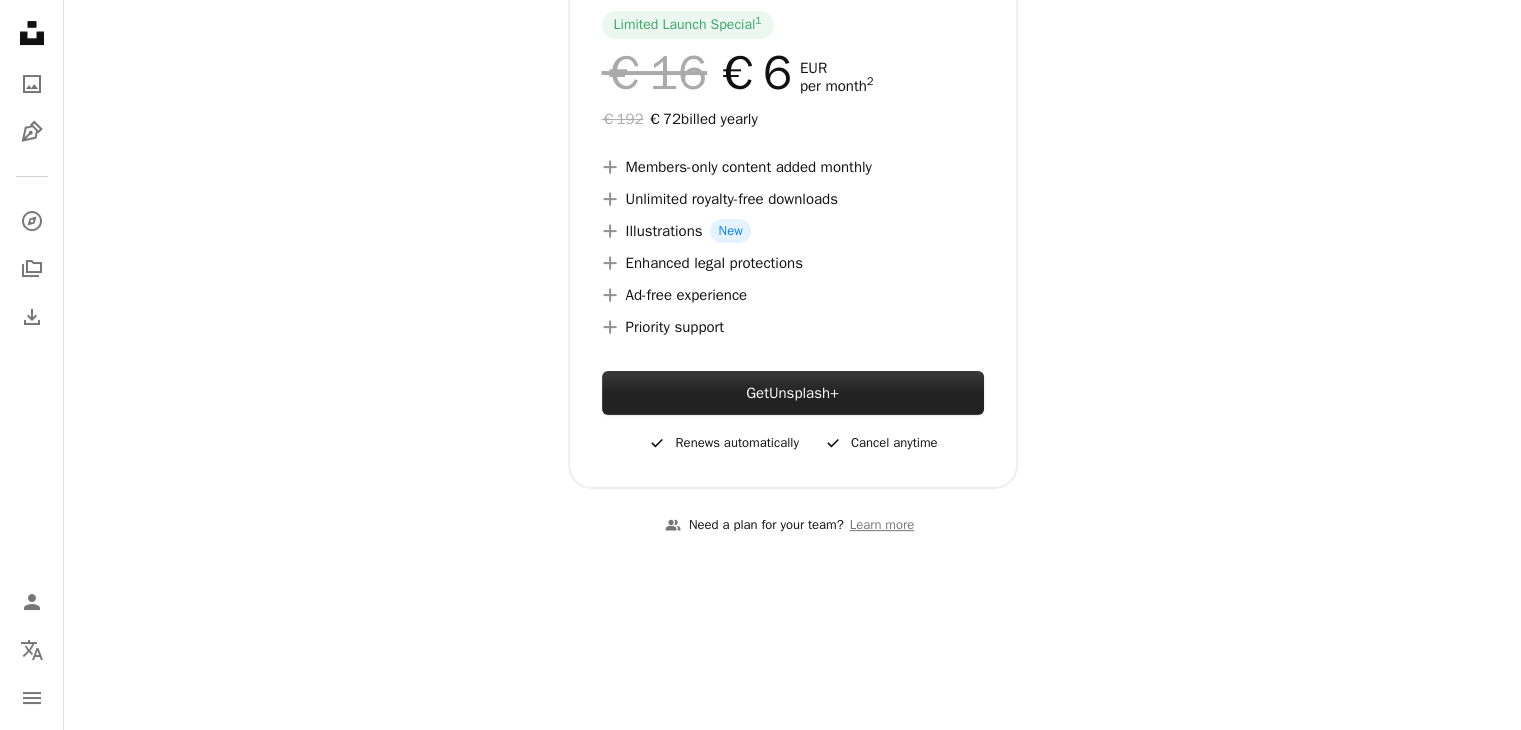 click on "Get  Unsplash+" at bounding box center (793, 393) 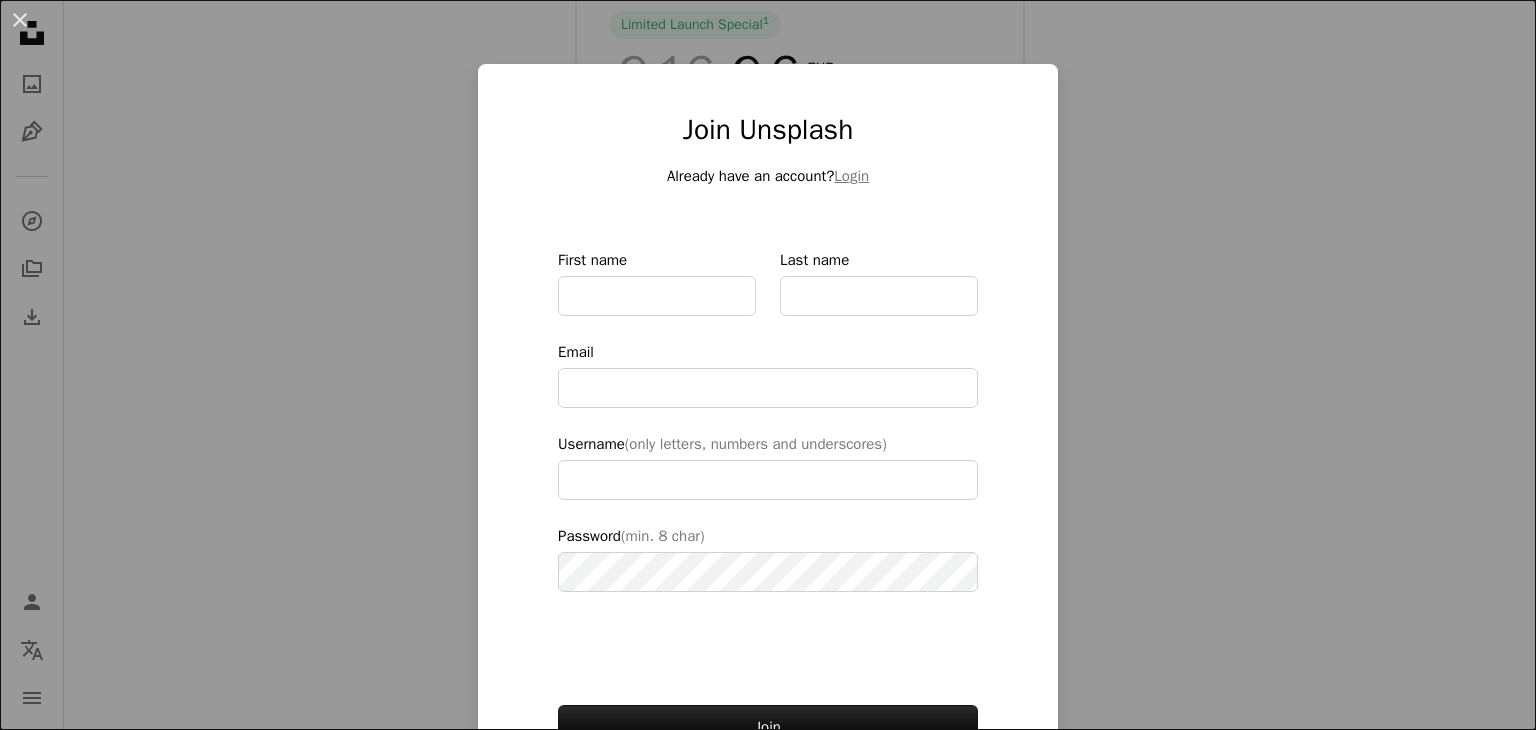 click on "An X shape Join Unsplash Already have an account?  Login First name Last name Email Username  (only letters, numbers and underscores) Password  (min. 8 char) Join By joining, you agree to the  Terms  and  Privacy Policy ." at bounding box center (768, 365) 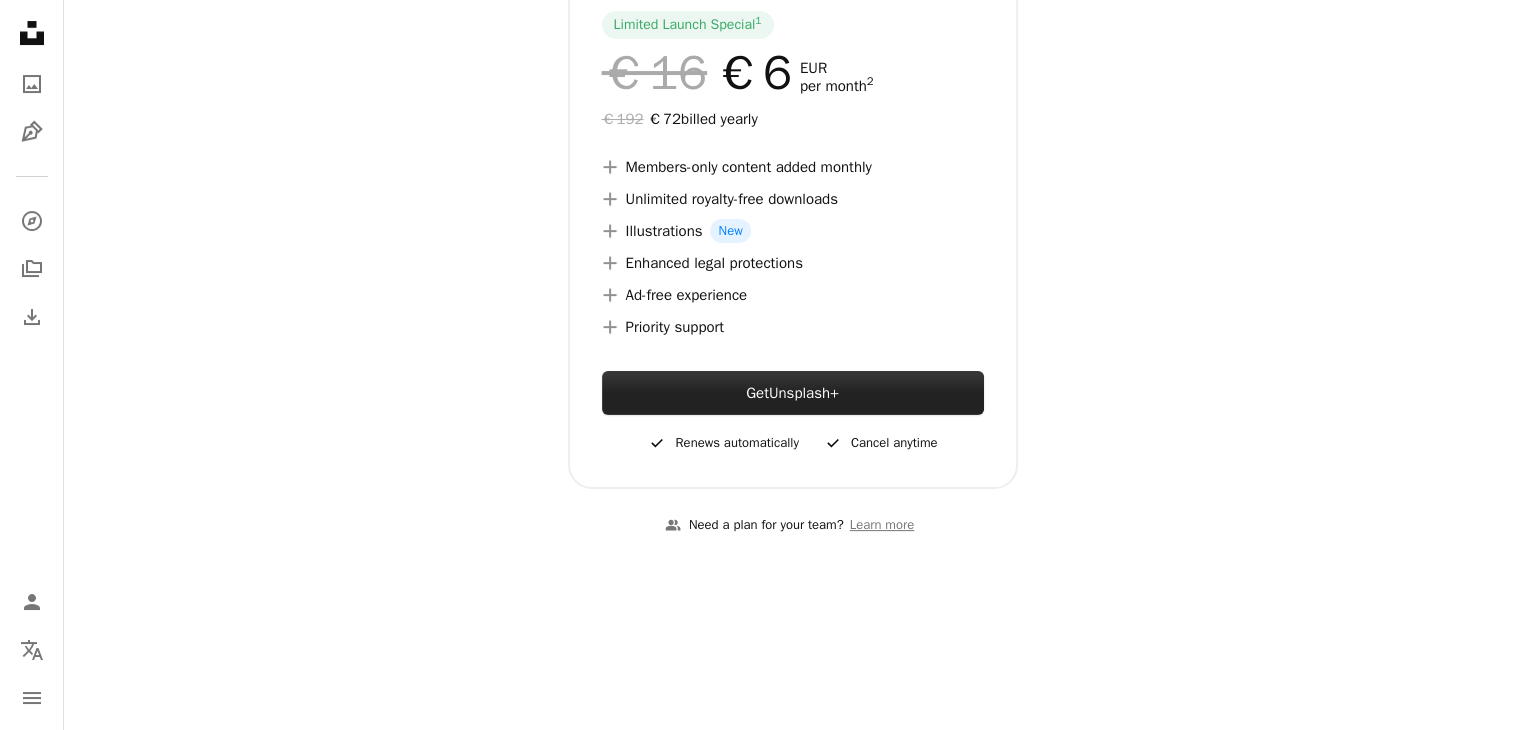 click on "Get  Unsplash+" at bounding box center (793, 393) 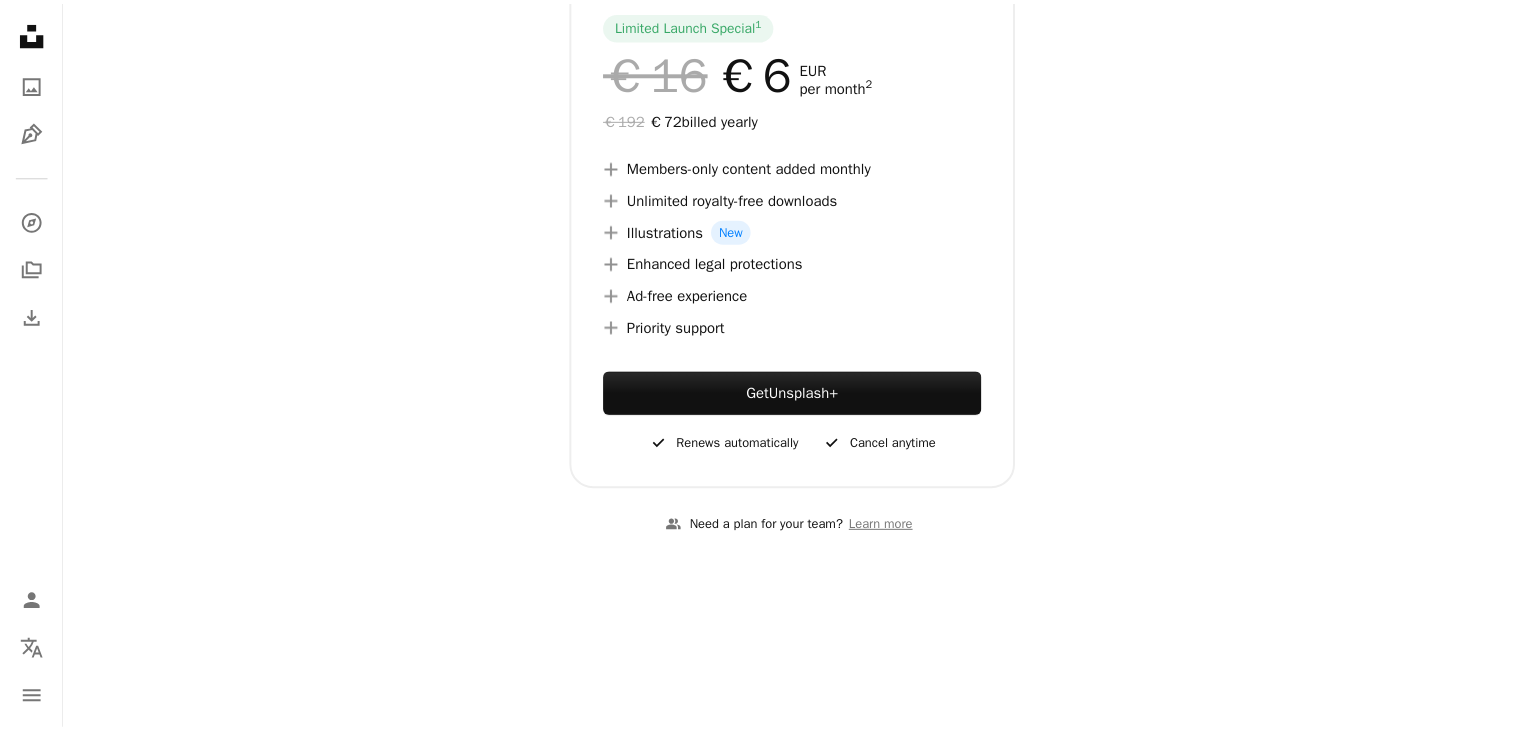 scroll, scrollTop: 111, scrollLeft: 0, axis: vertical 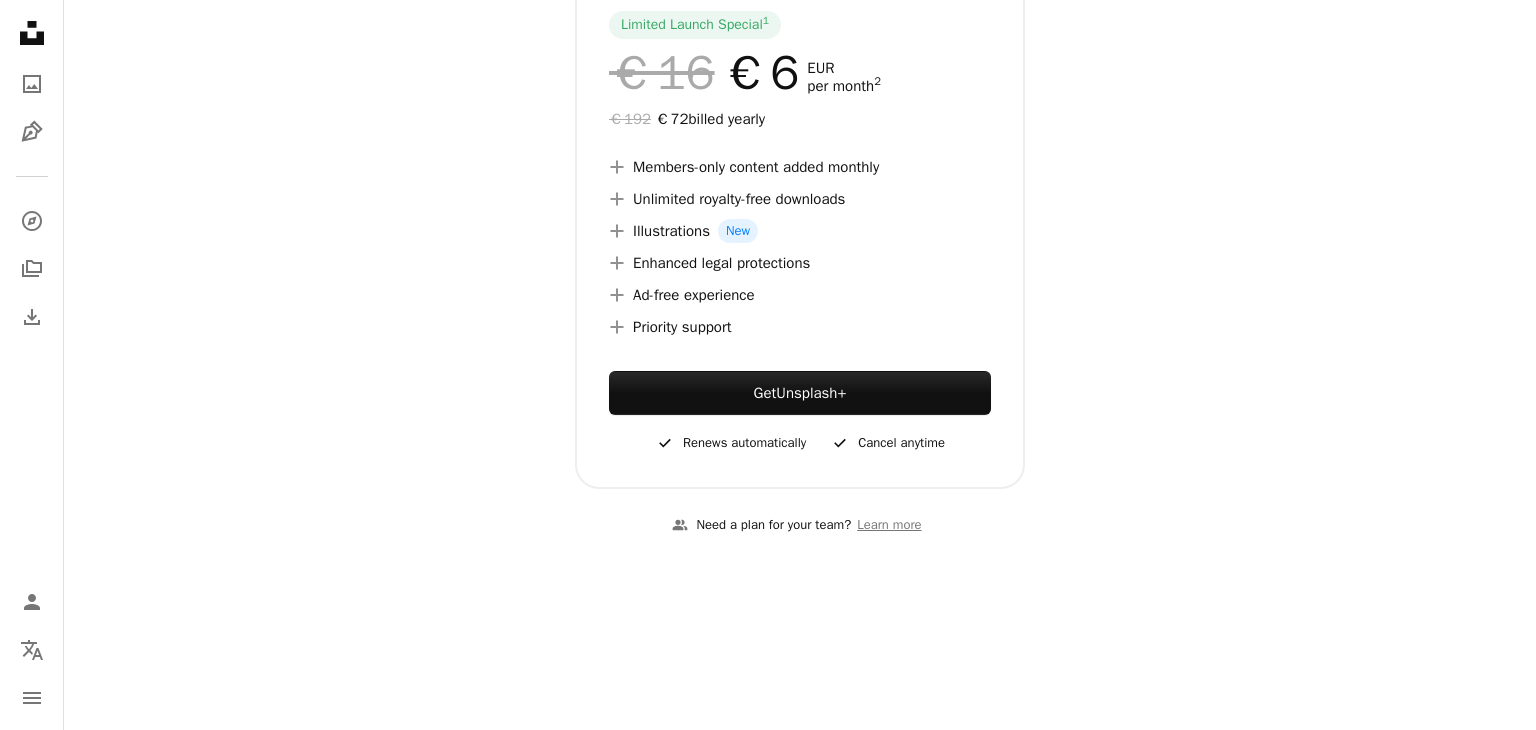 type on "**********" 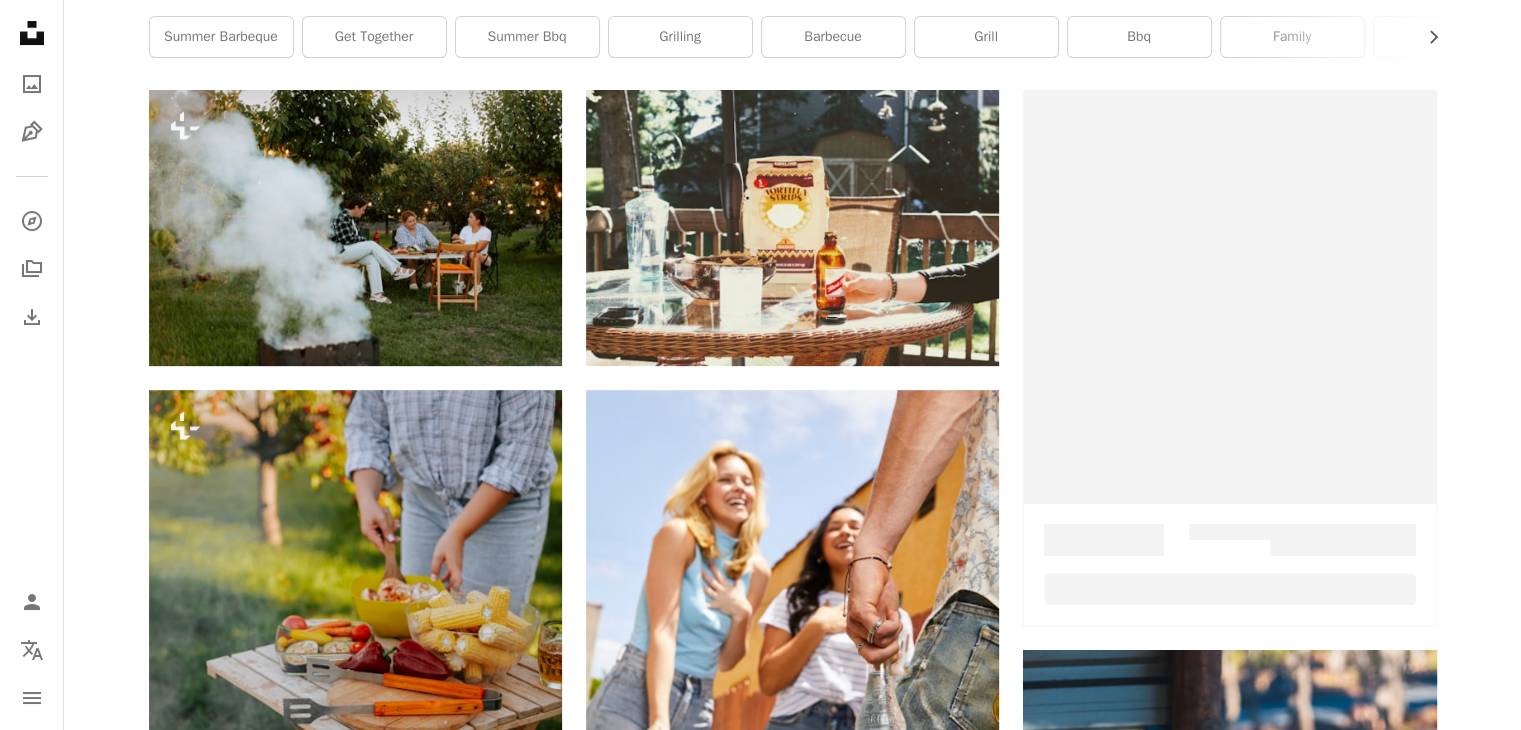 scroll, scrollTop: 0, scrollLeft: 0, axis: both 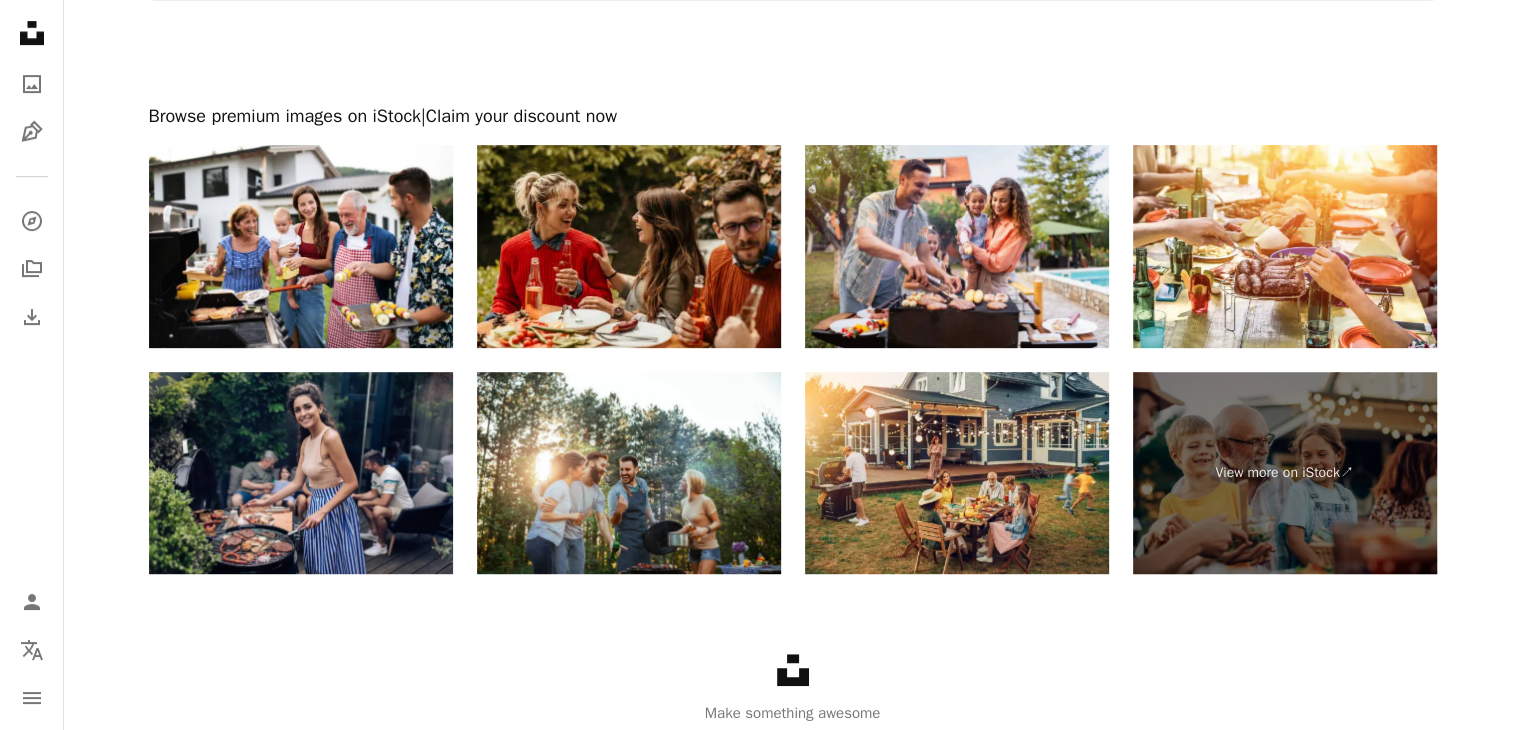 click on "Browse premium images on iStock  |  Claim your discount now" at bounding box center [793, 117] 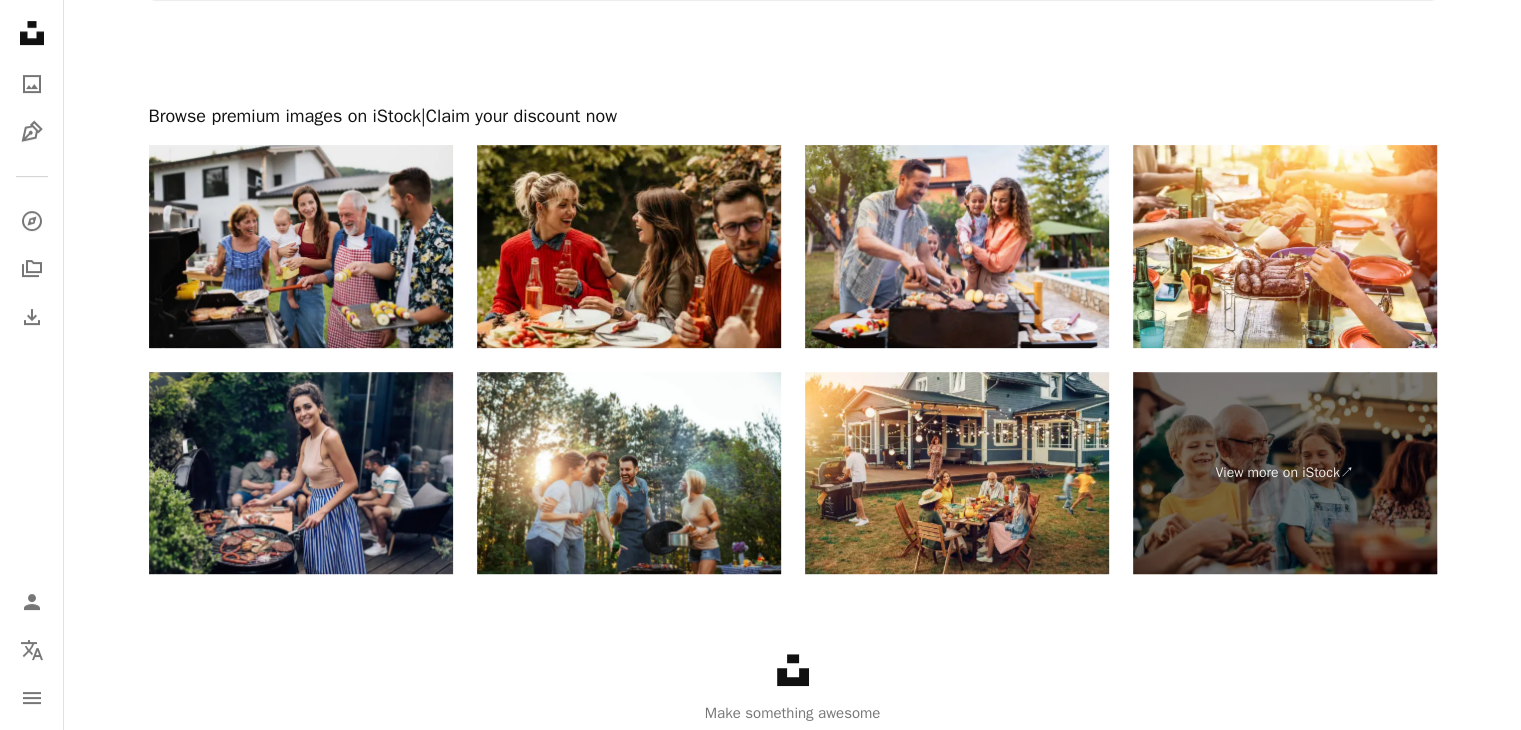 click at bounding box center (301, 246) 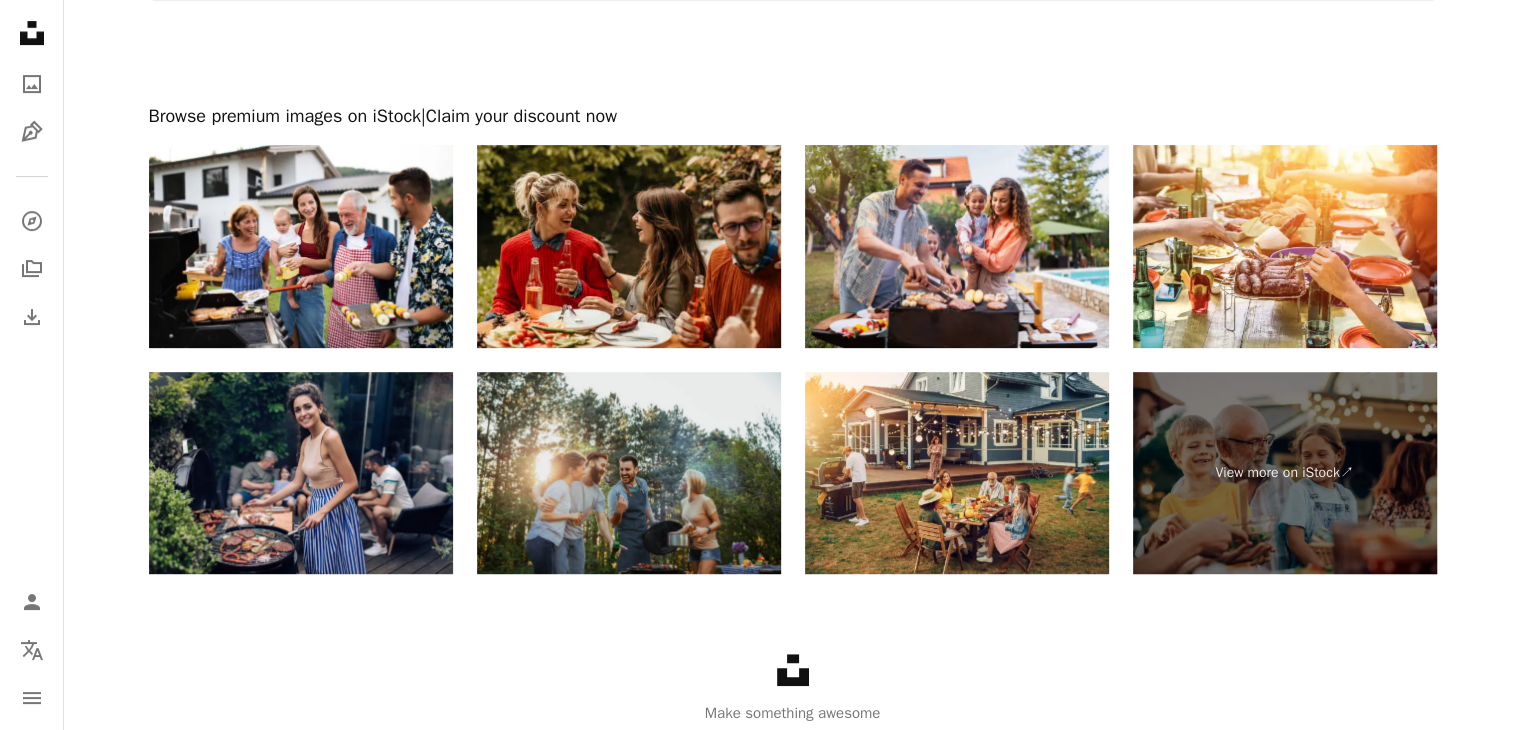 click at bounding box center [629, 473] 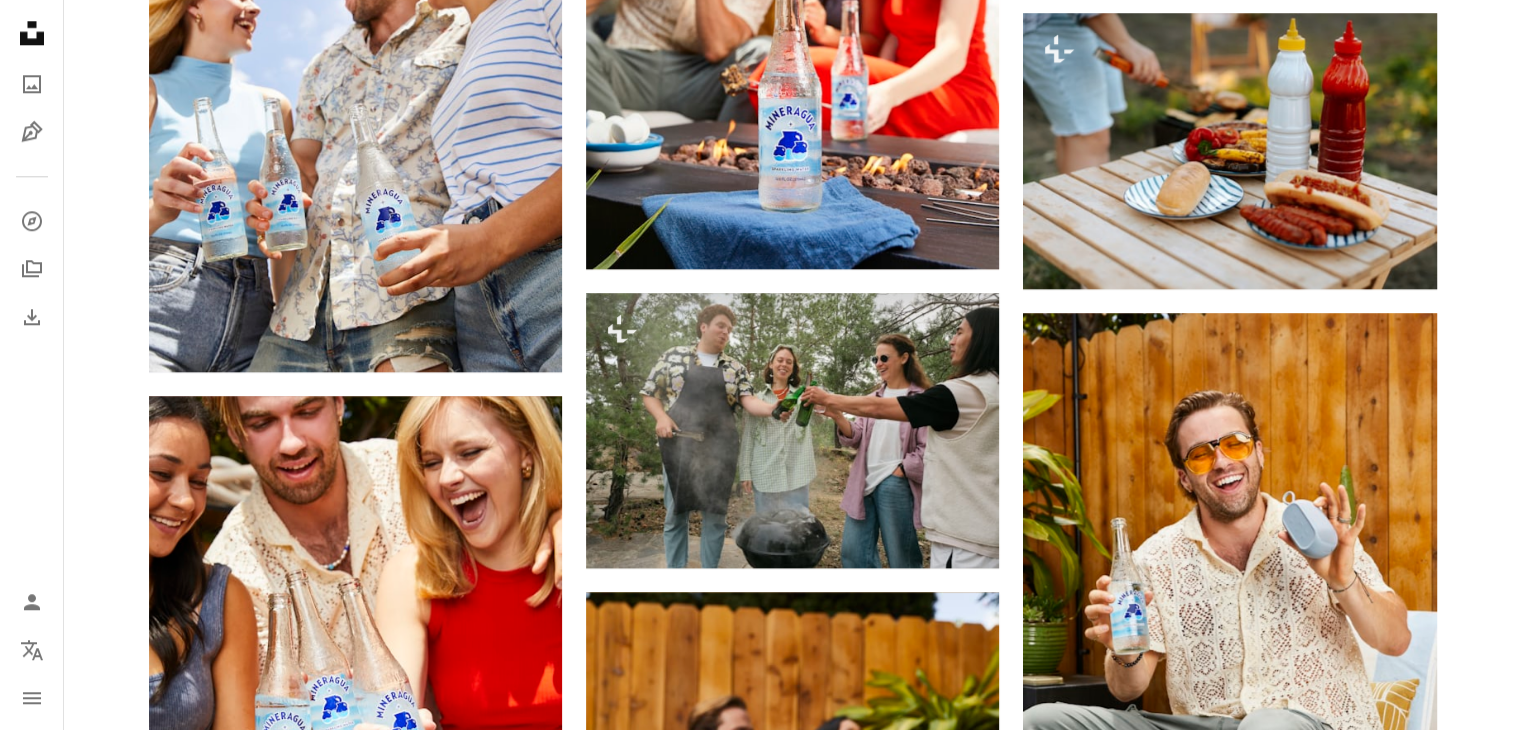 scroll, scrollTop: 0, scrollLeft: 0, axis: both 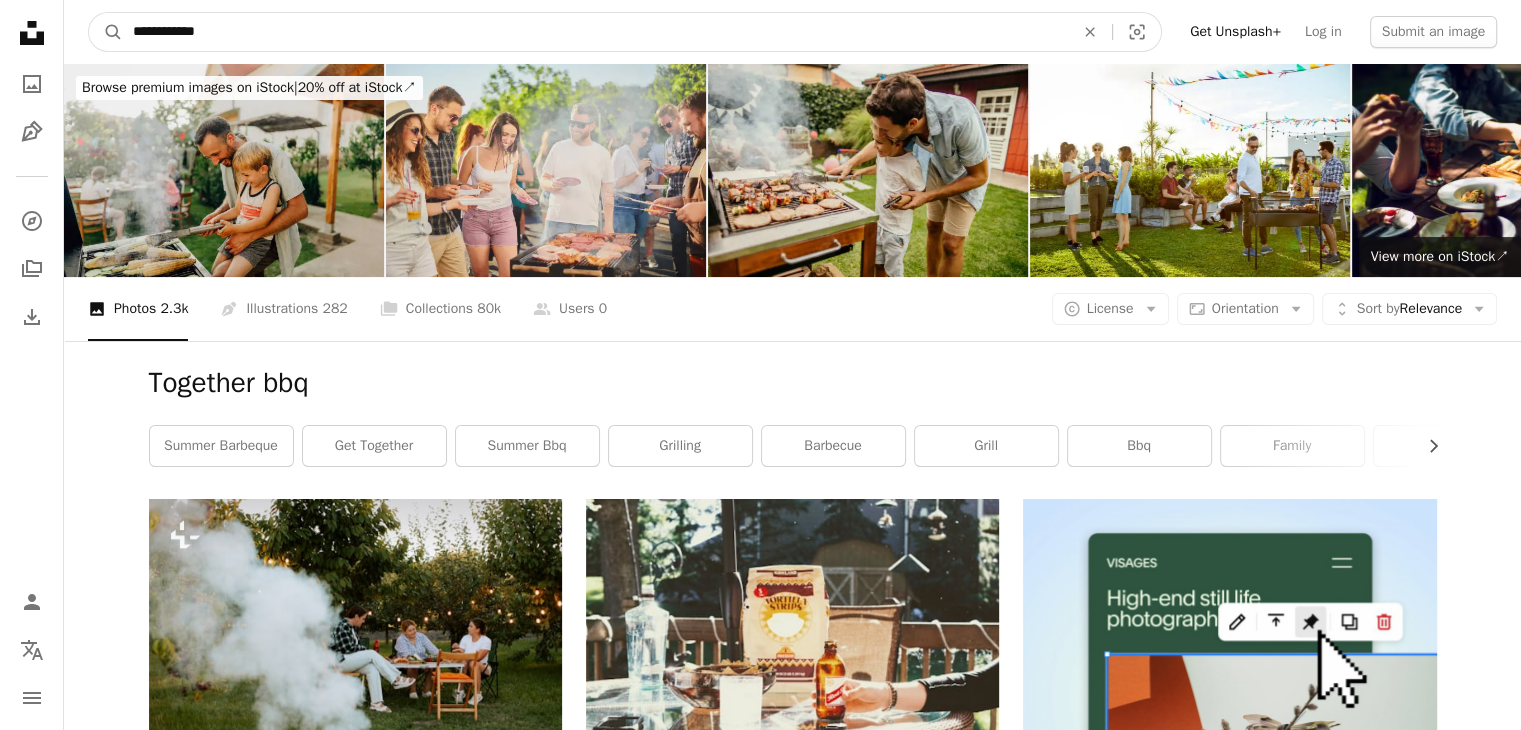 drag, startPoint x: 238, startPoint y: 33, endPoint x: 0, endPoint y: 39, distance: 238.07562 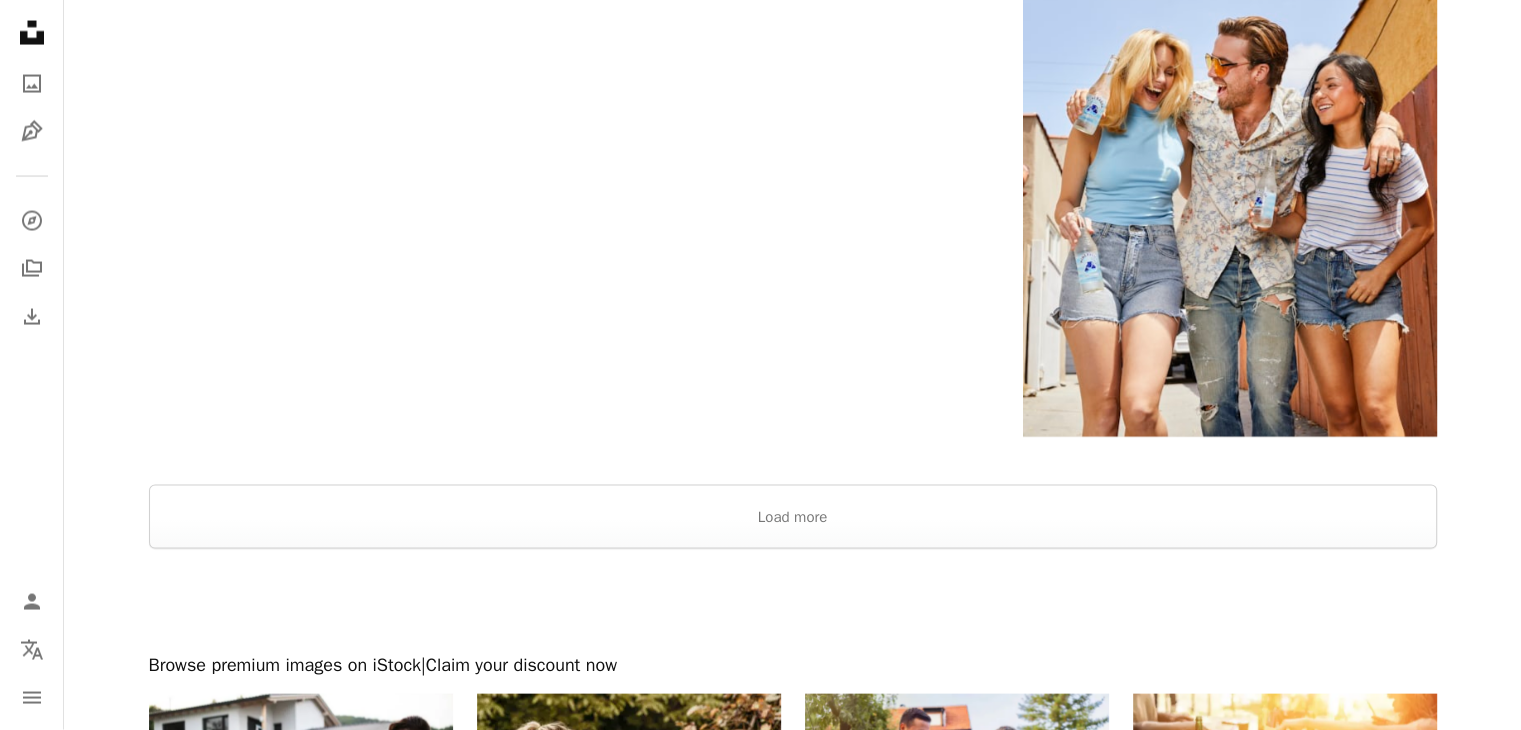 scroll, scrollTop: 4148, scrollLeft: 0, axis: vertical 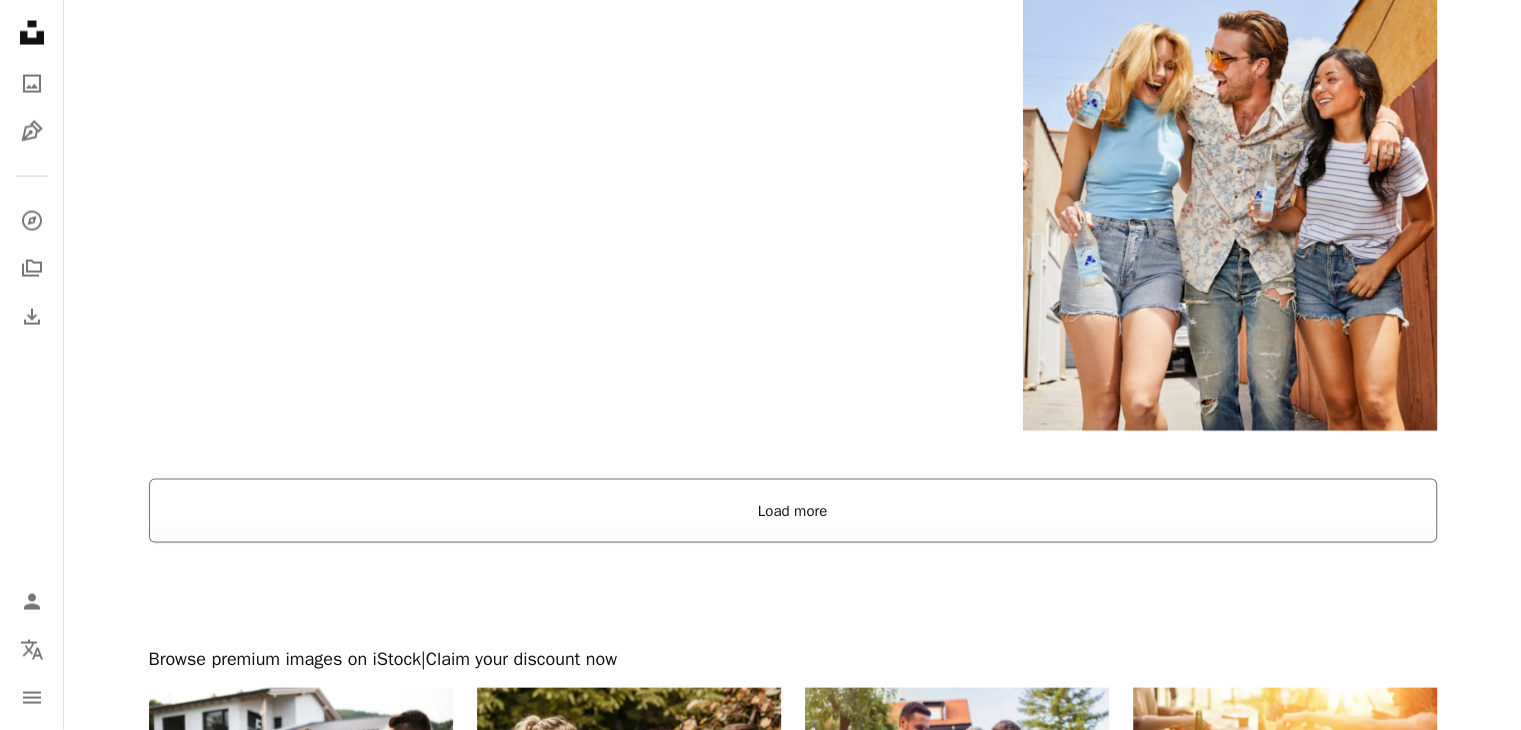 click on "Load more" at bounding box center (793, 511) 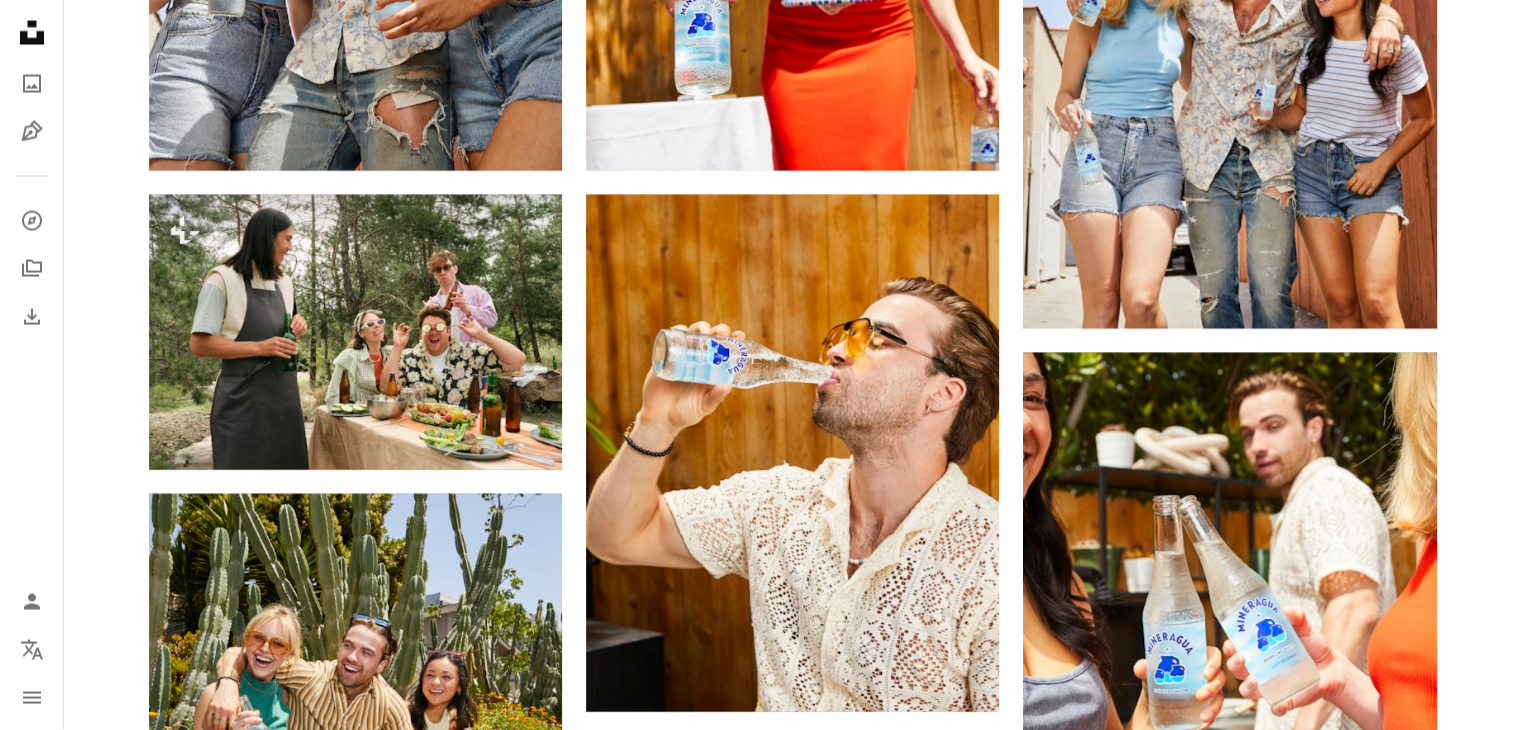 scroll, scrollTop: 4276, scrollLeft: 0, axis: vertical 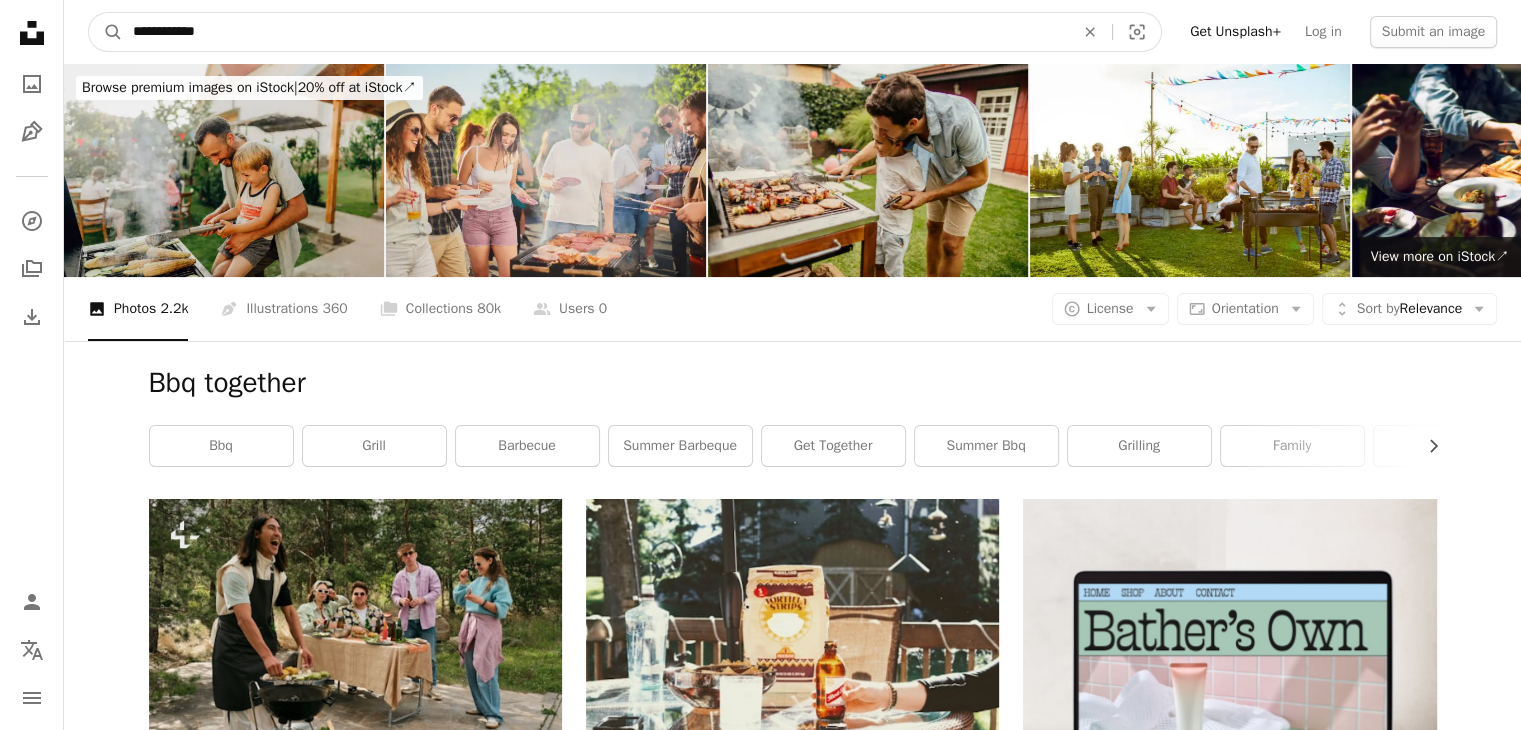 click on "**********" at bounding box center [595, 32] 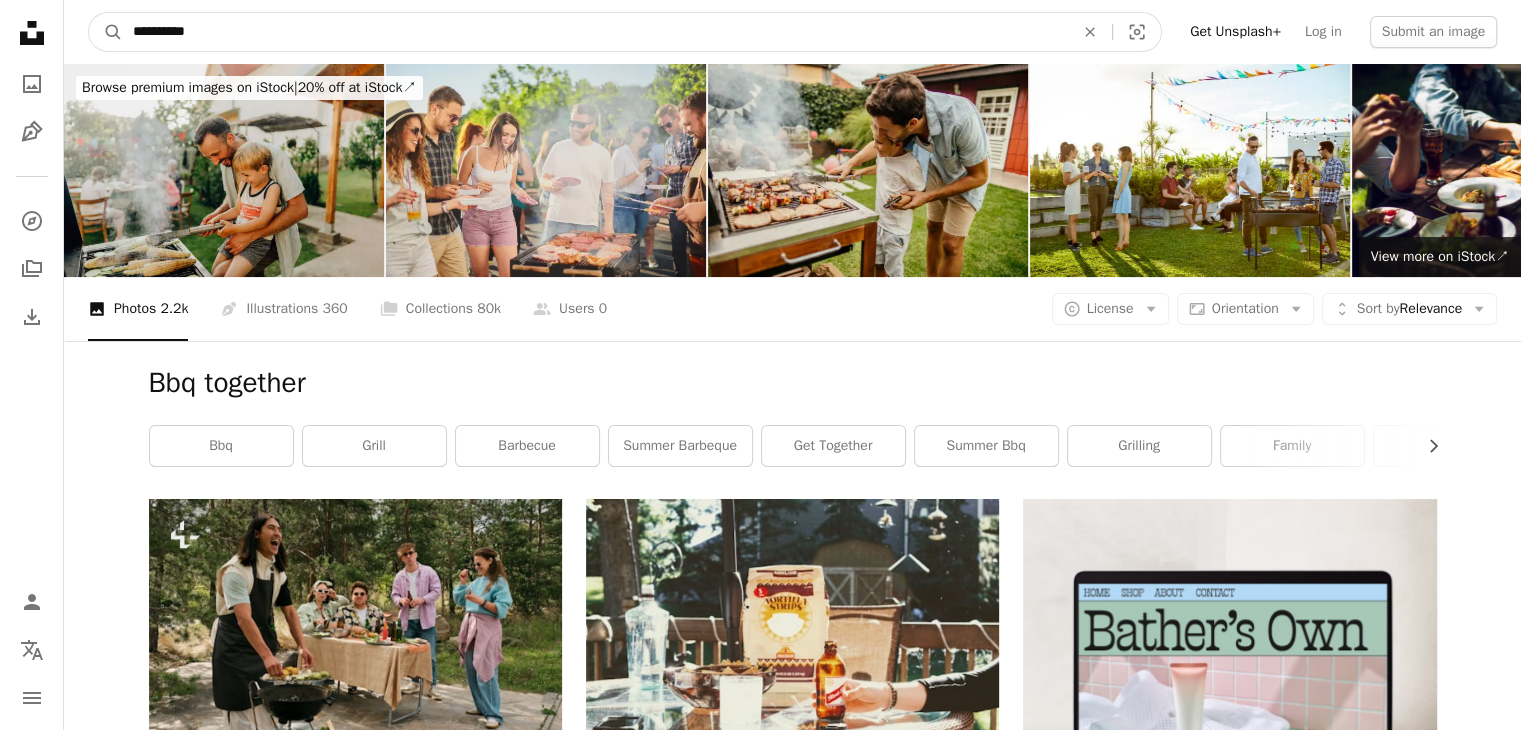 type on "**********" 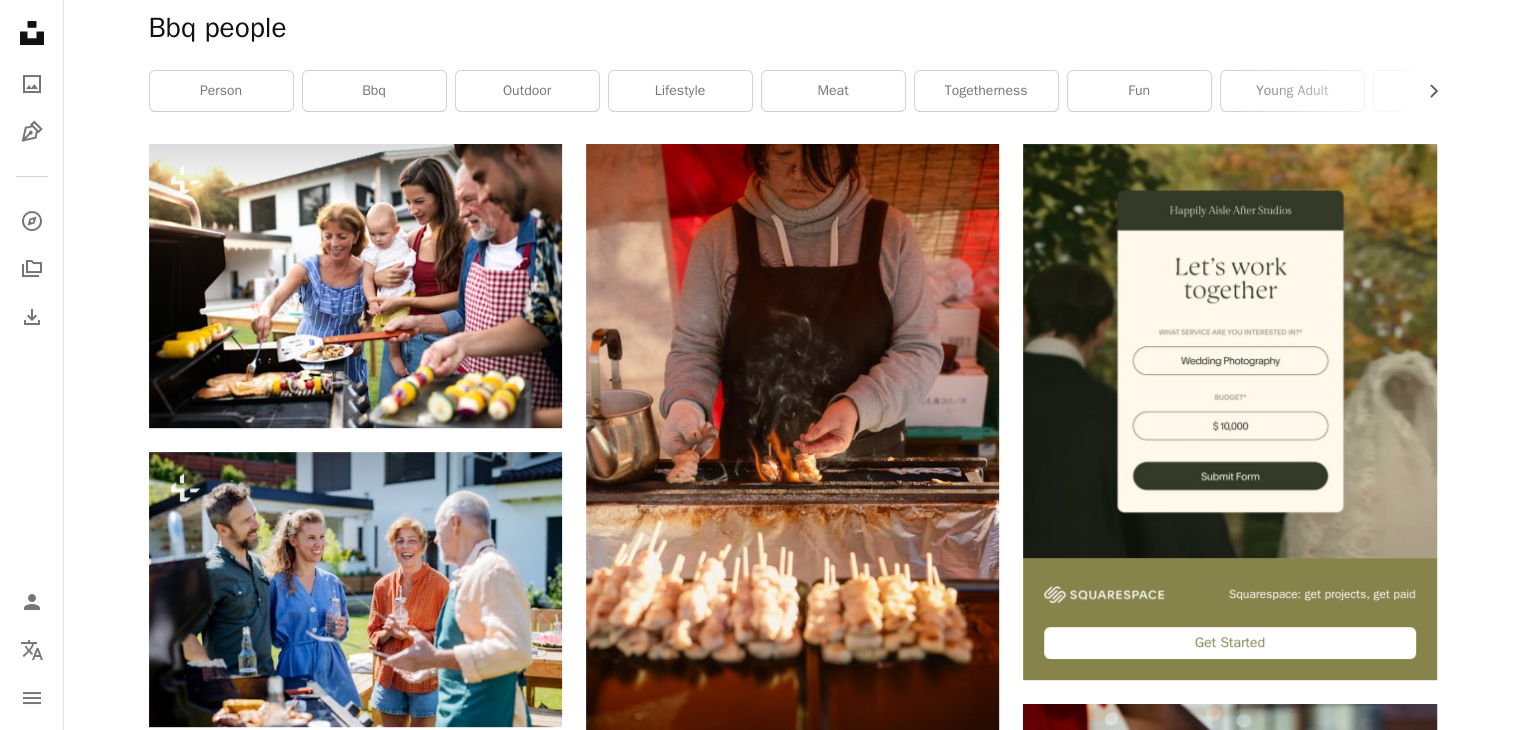 scroll, scrollTop: 328, scrollLeft: 0, axis: vertical 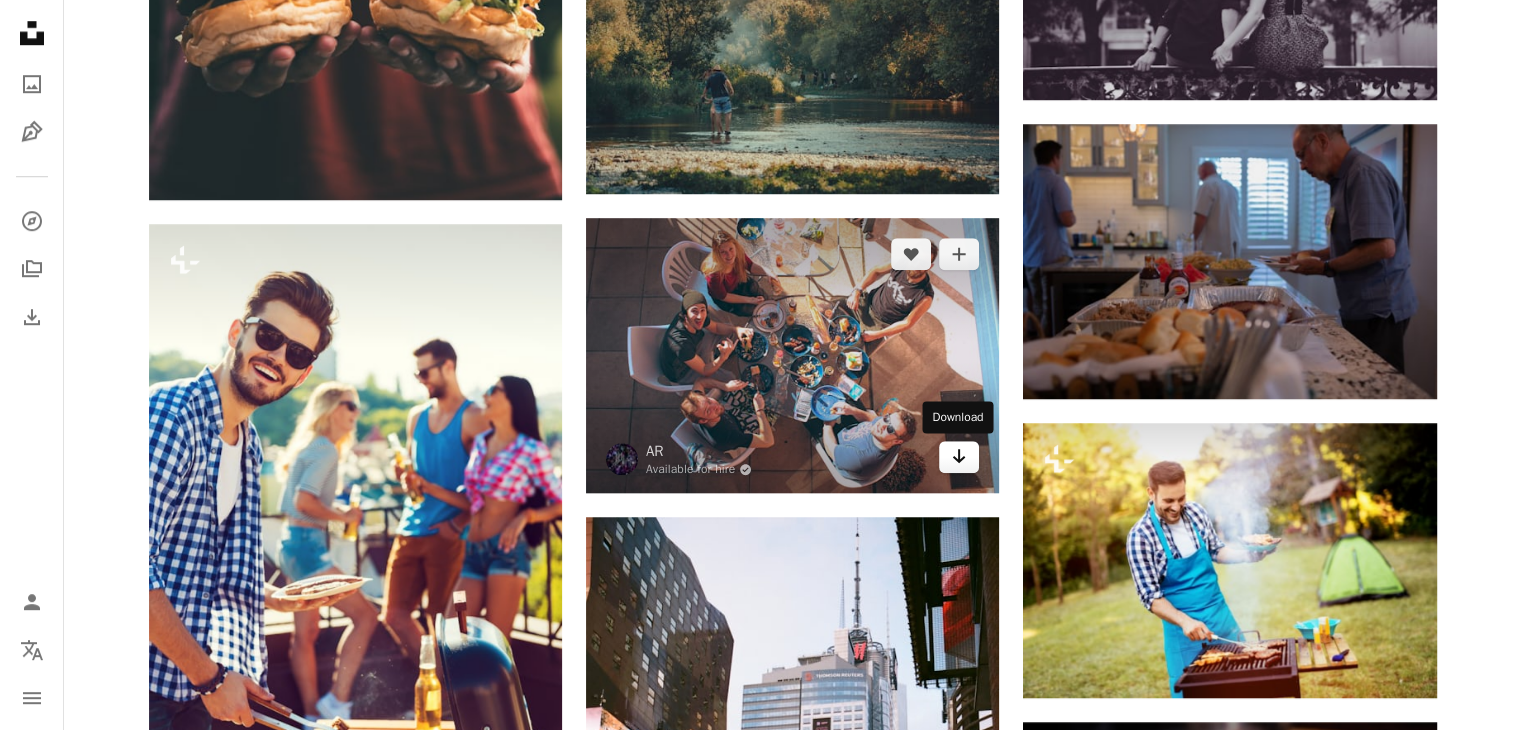 click on "Arrow pointing down" 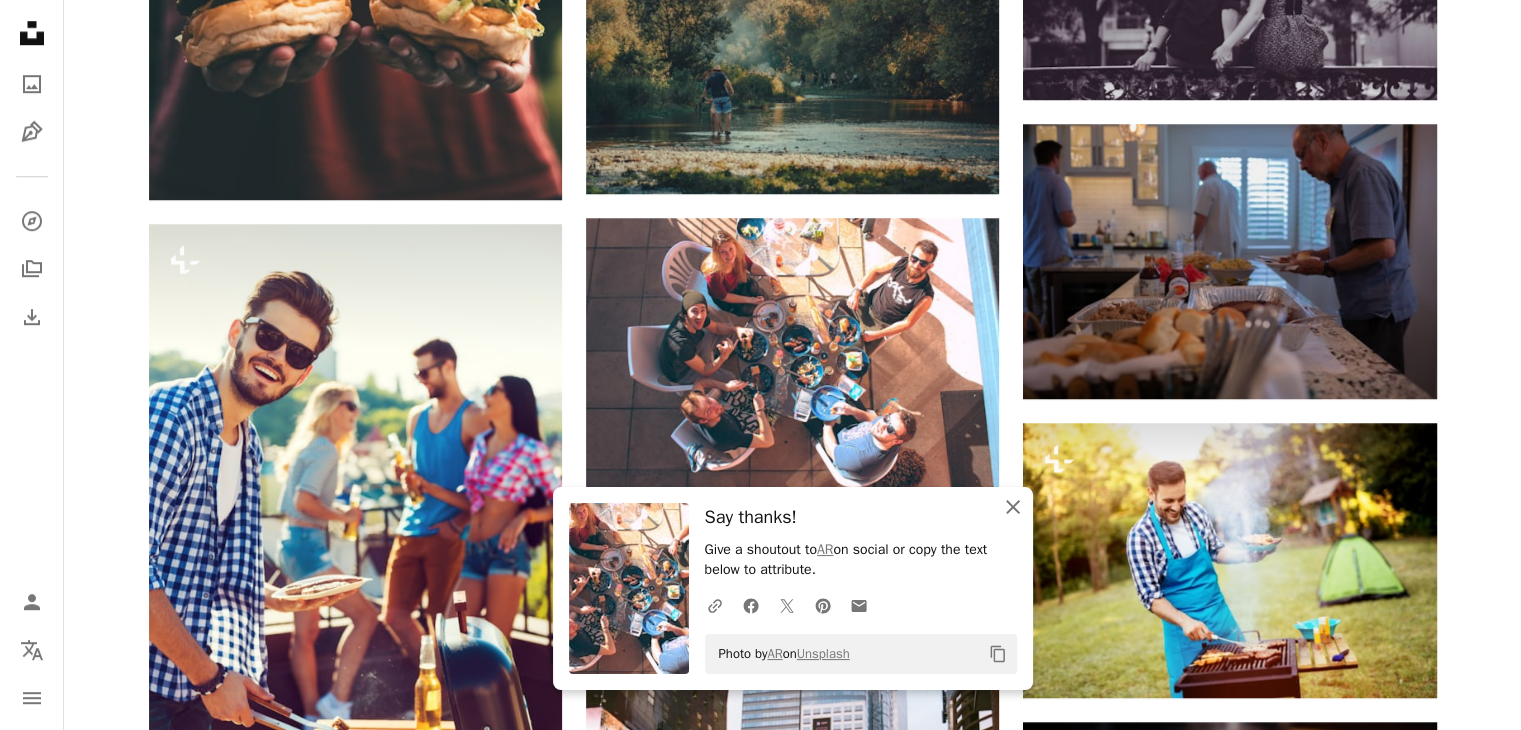 click 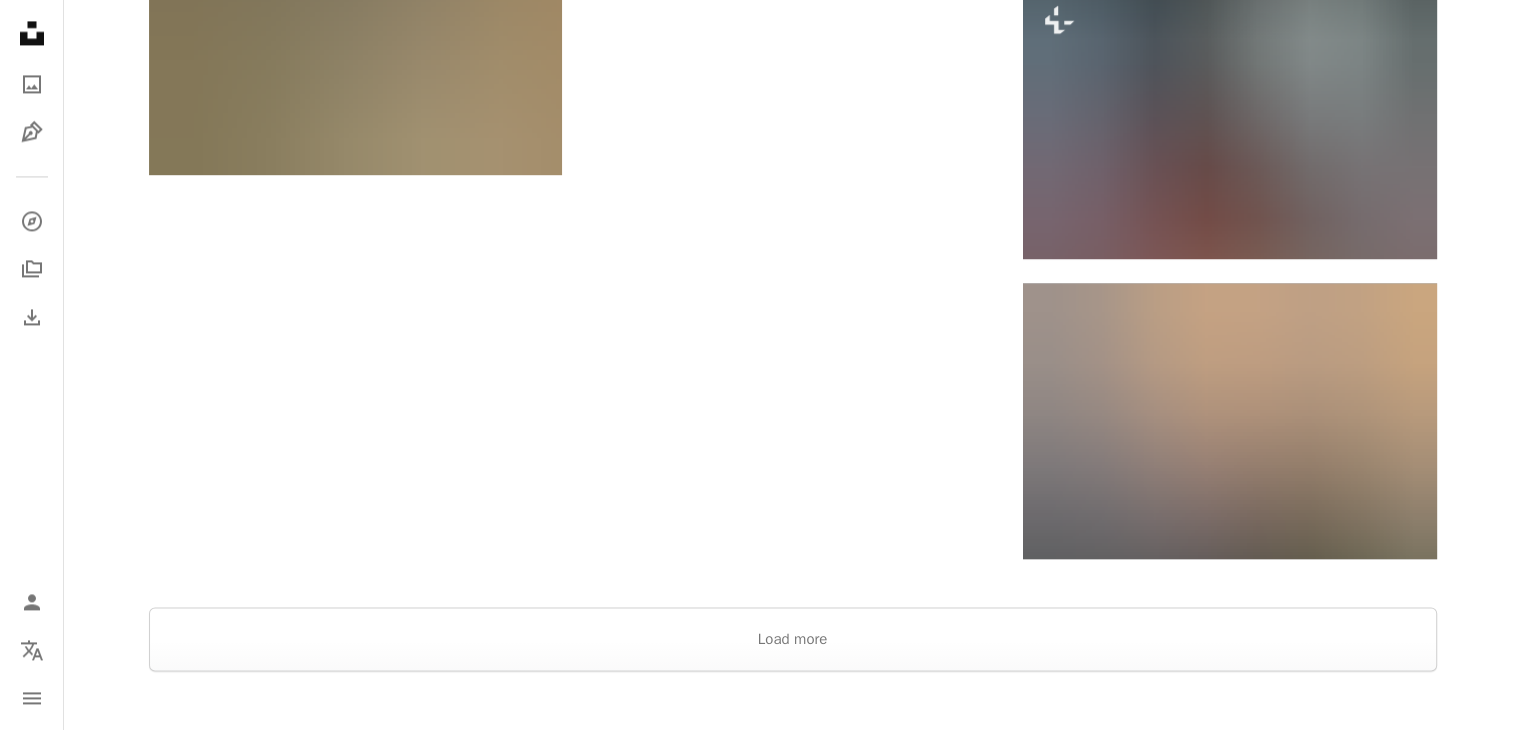 scroll, scrollTop: 3149, scrollLeft: 0, axis: vertical 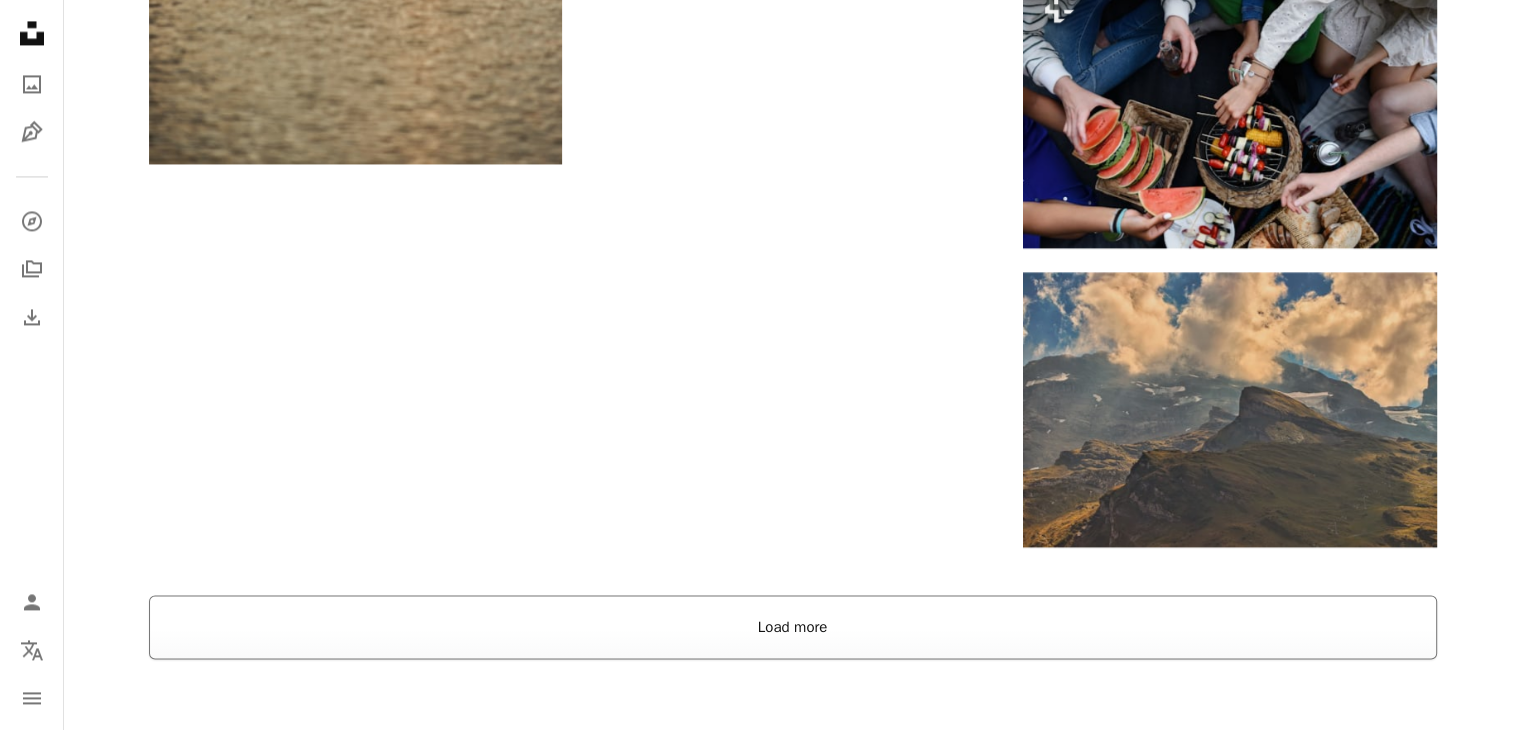click on "Load more" at bounding box center (793, 627) 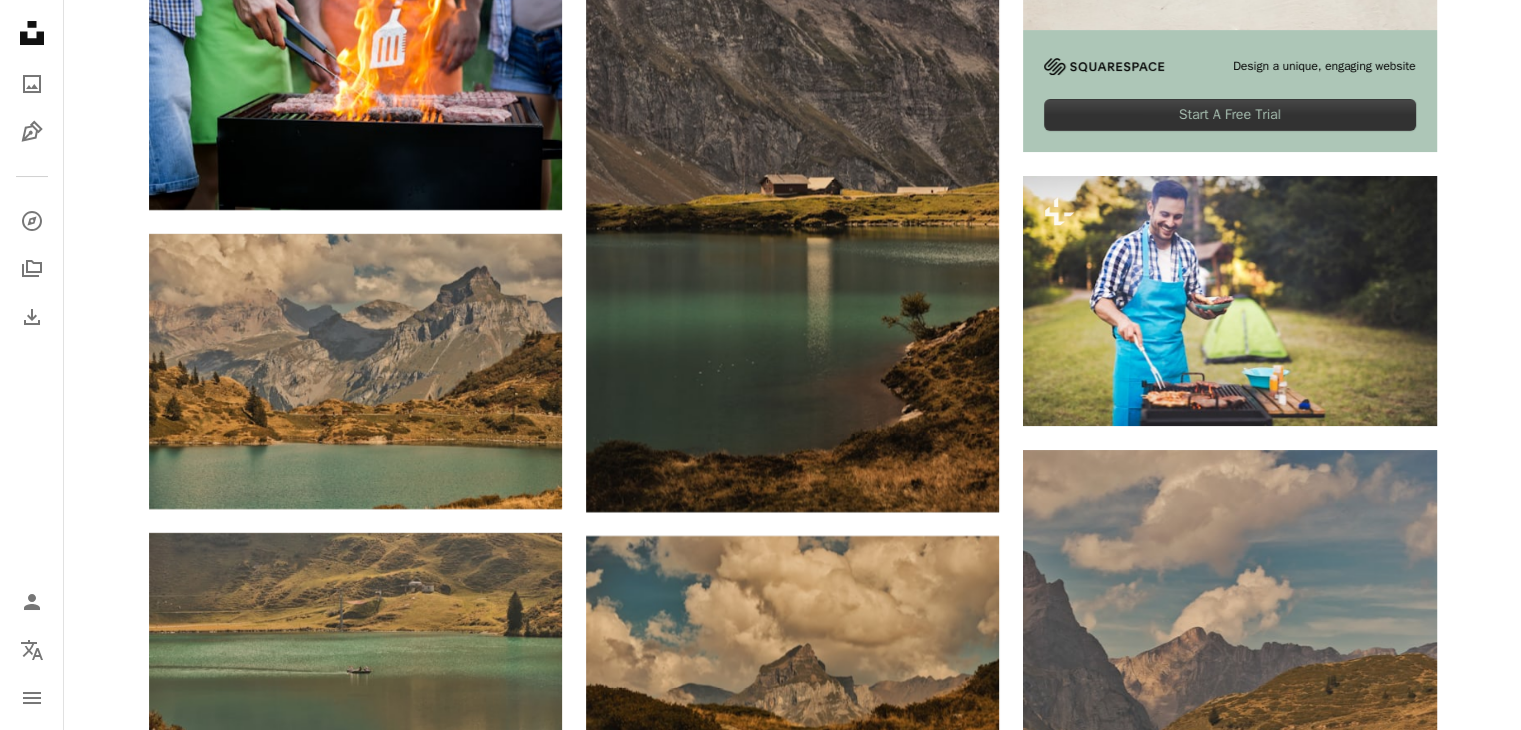 scroll, scrollTop: 8206, scrollLeft: 0, axis: vertical 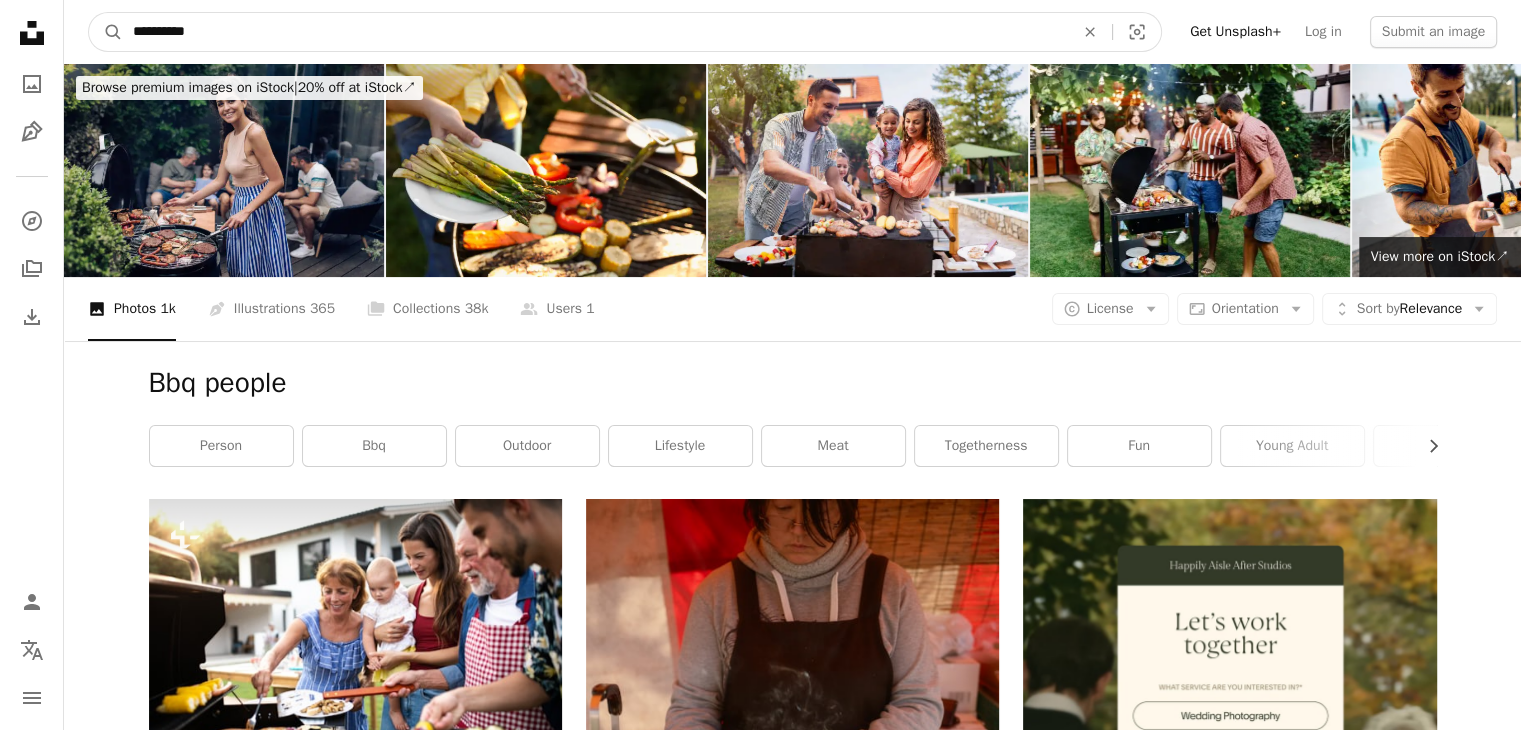 drag, startPoint x: 220, startPoint y: 26, endPoint x: 0, endPoint y: 12, distance: 220.445 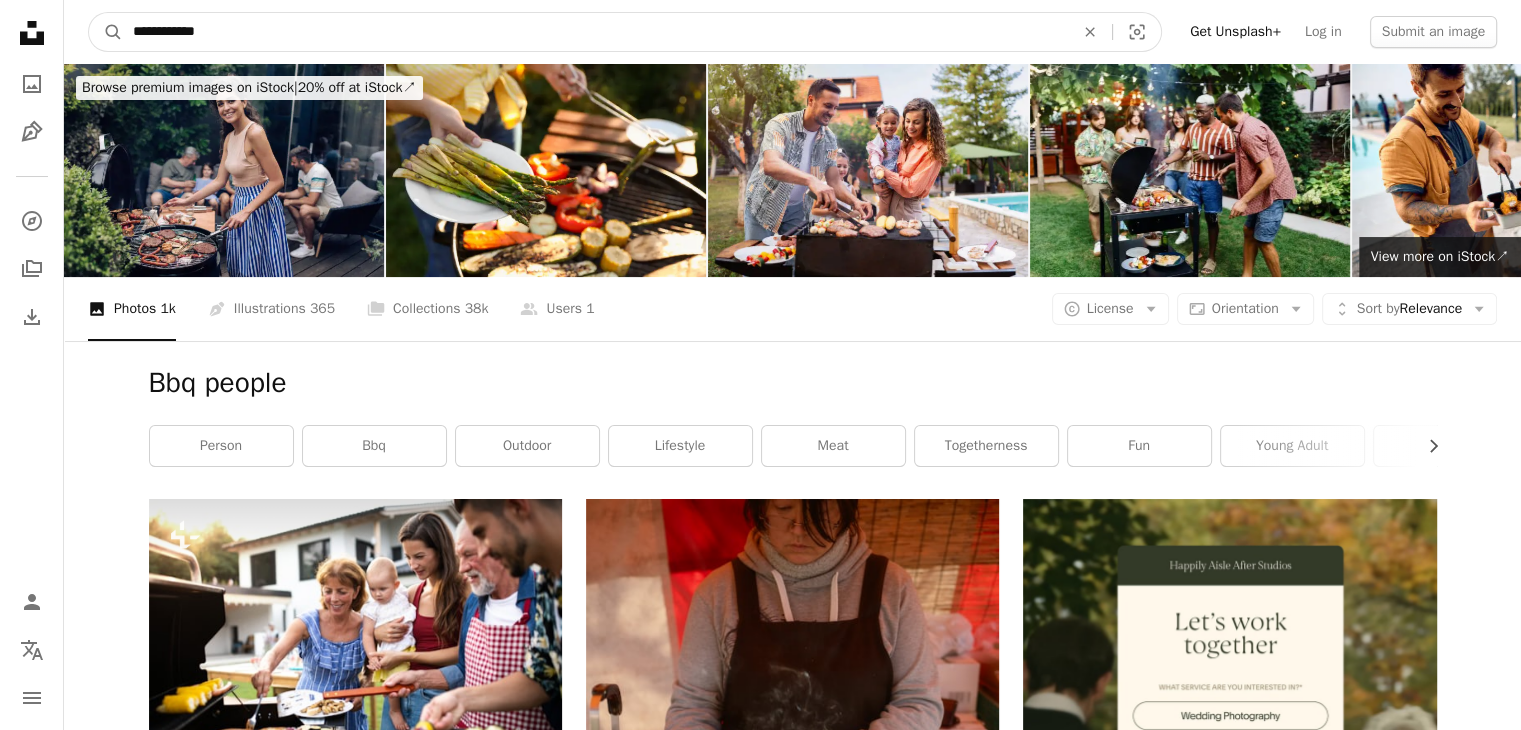 type on "**********" 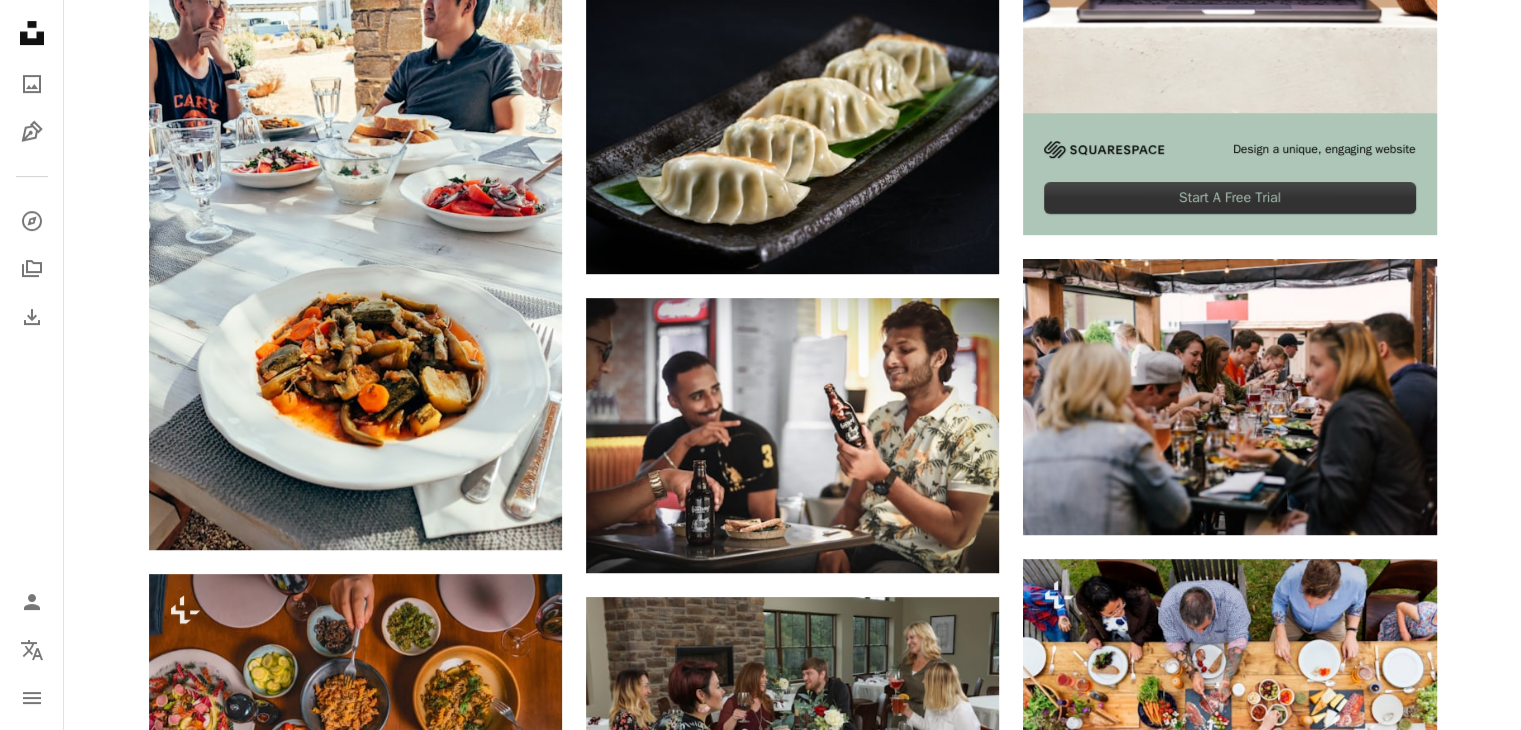 scroll, scrollTop: 824, scrollLeft: 0, axis: vertical 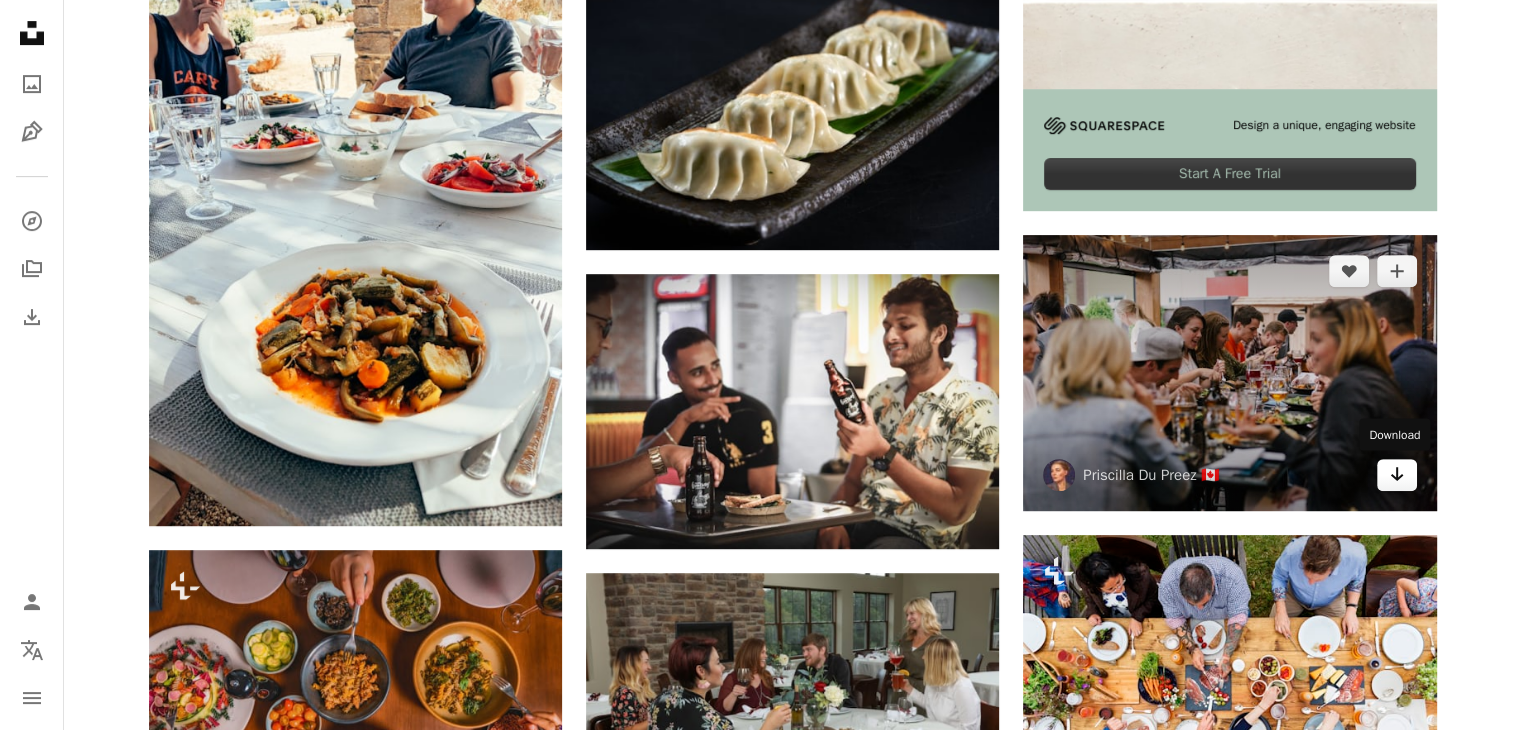 click on "Arrow pointing down" 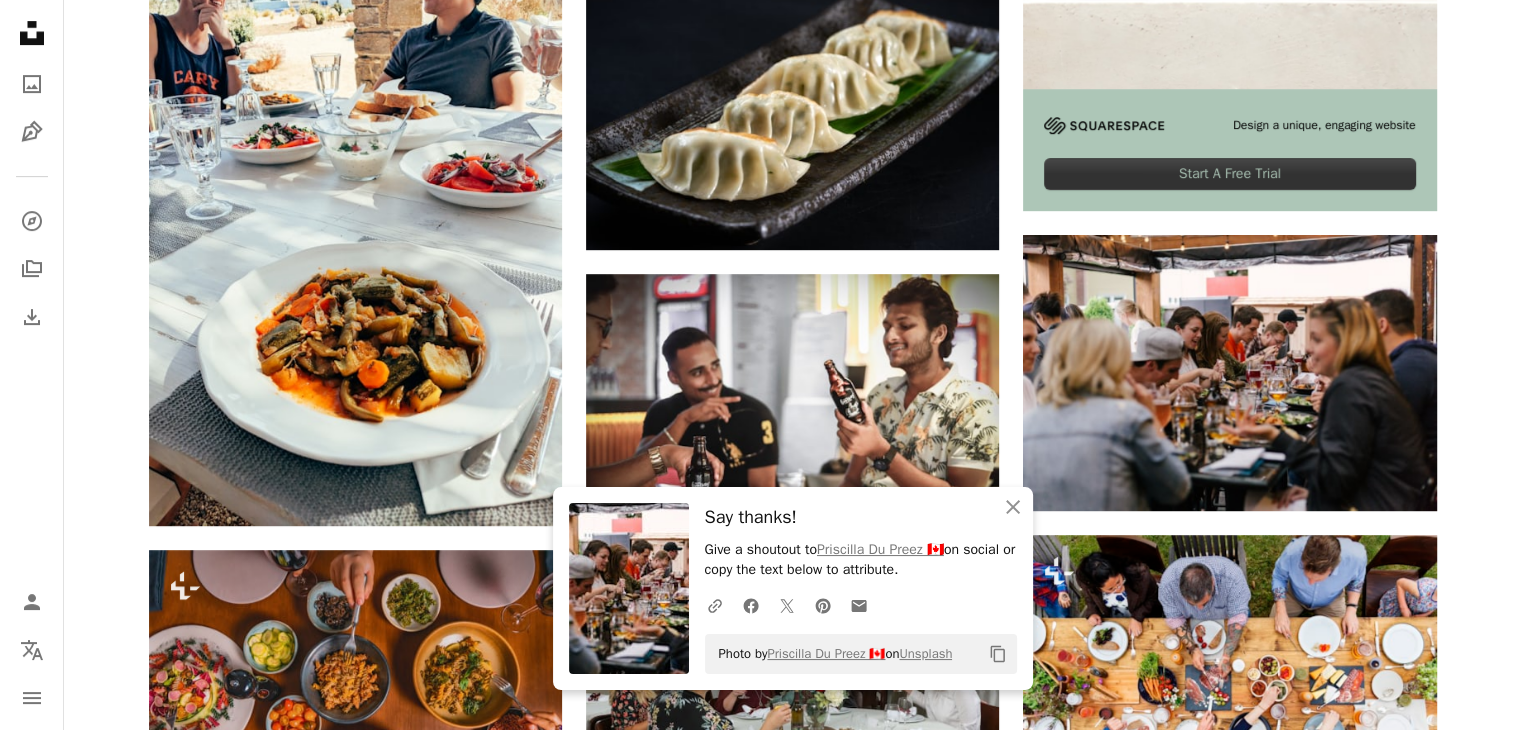 drag, startPoint x: 1512, startPoint y: 233, endPoint x: 1492, endPoint y: 291, distance: 61.351448 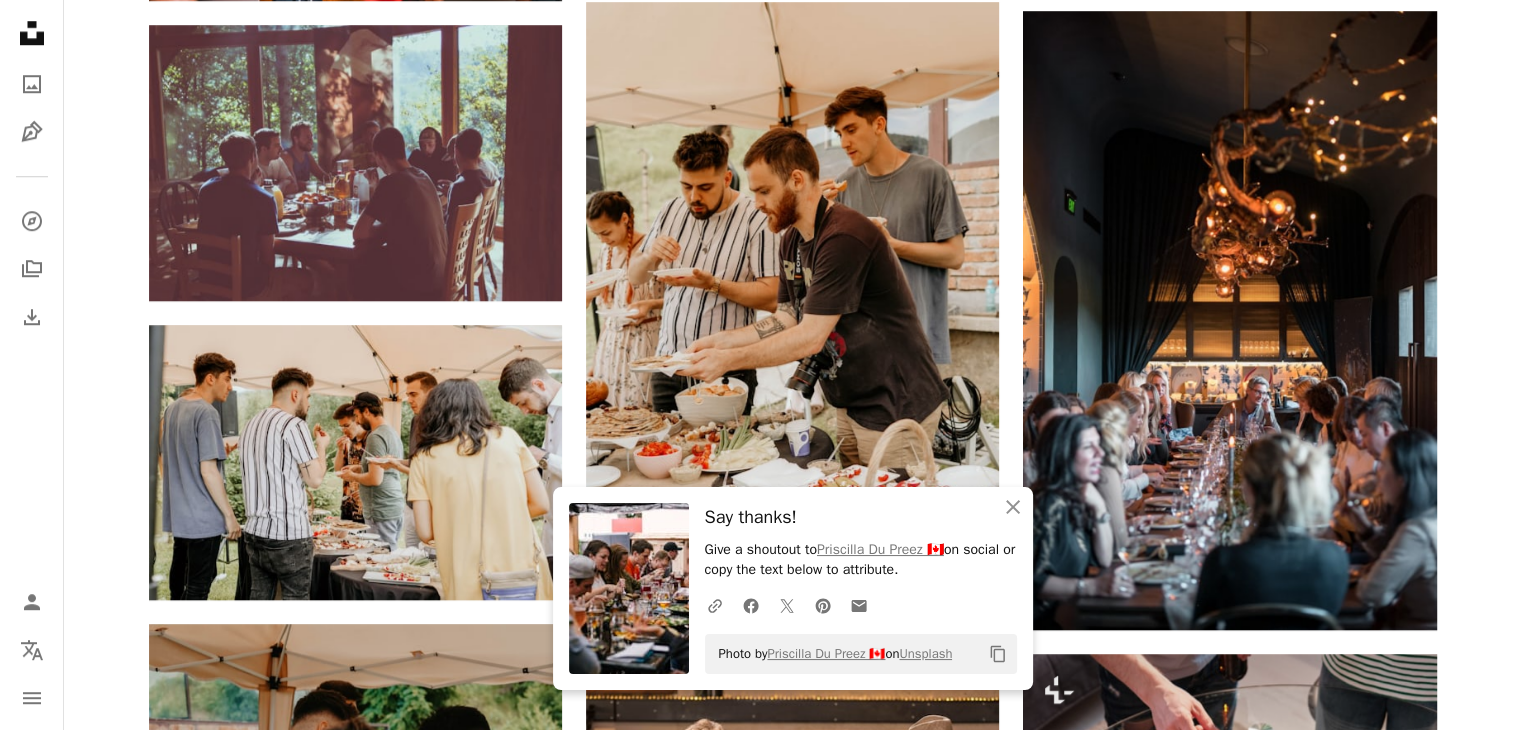 scroll, scrollTop: 1642, scrollLeft: 0, axis: vertical 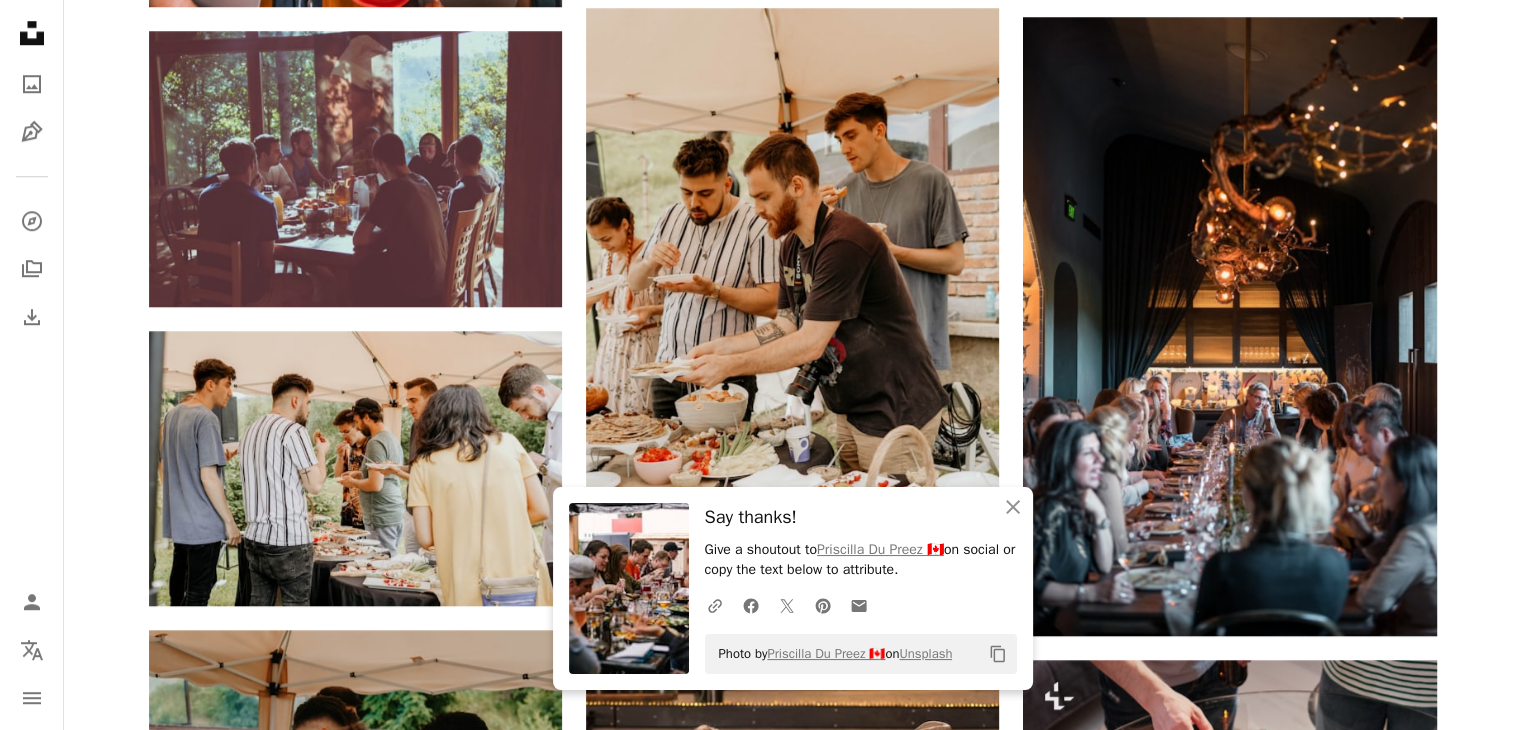 drag, startPoint x: 1496, startPoint y: 309, endPoint x: 1486, endPoint y: 338, distance: 30.675724 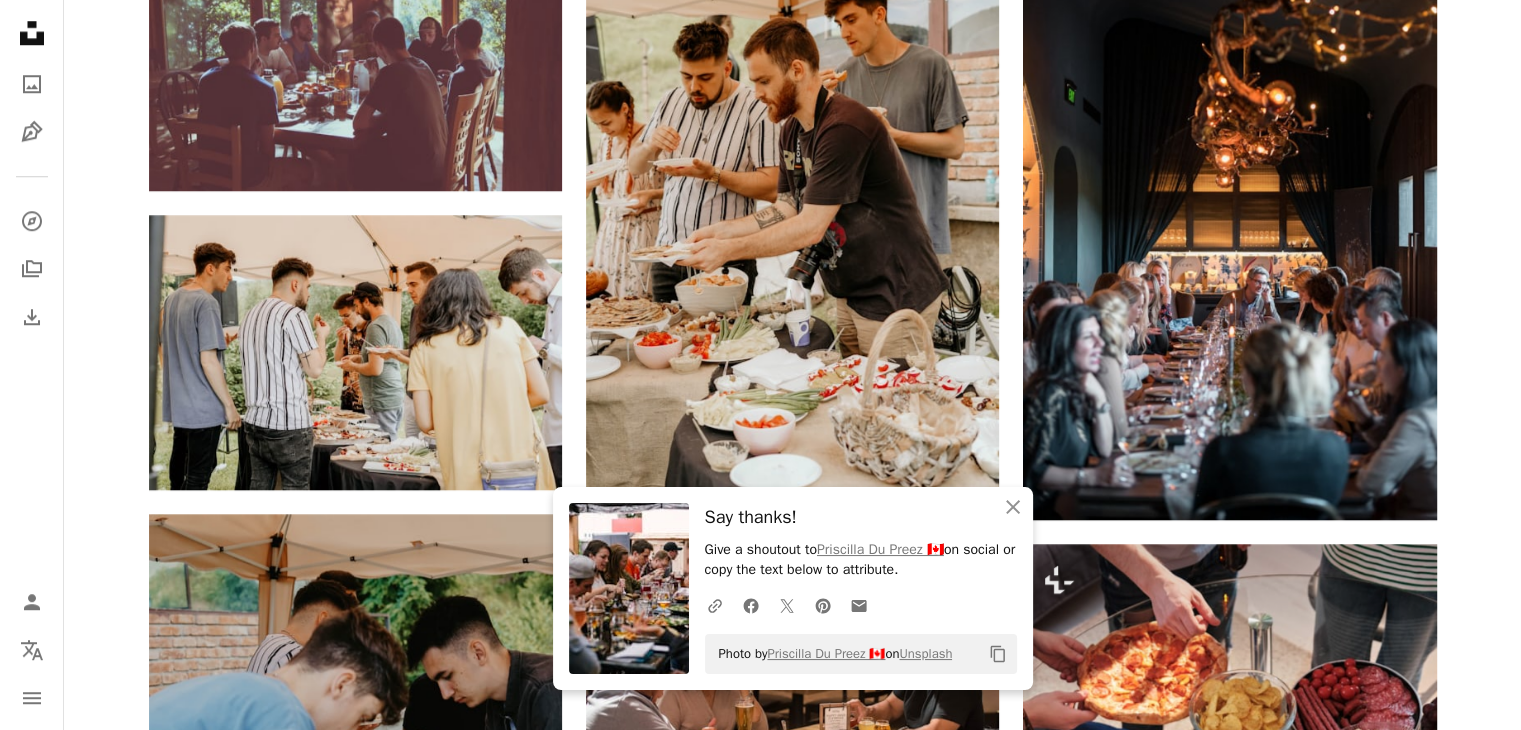 scroll, scrollTop: 1887, scrollLeft: 0, axis: vertical 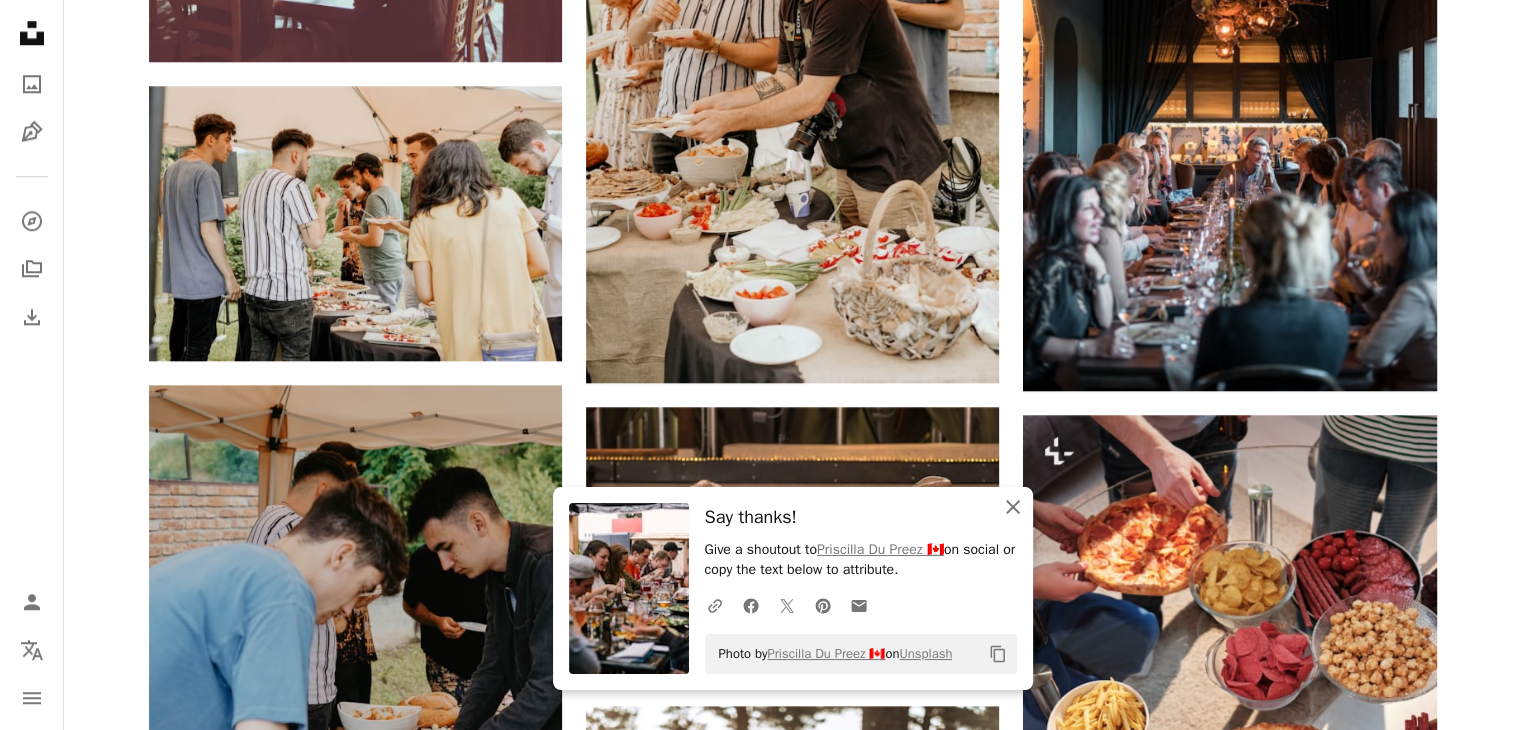 click 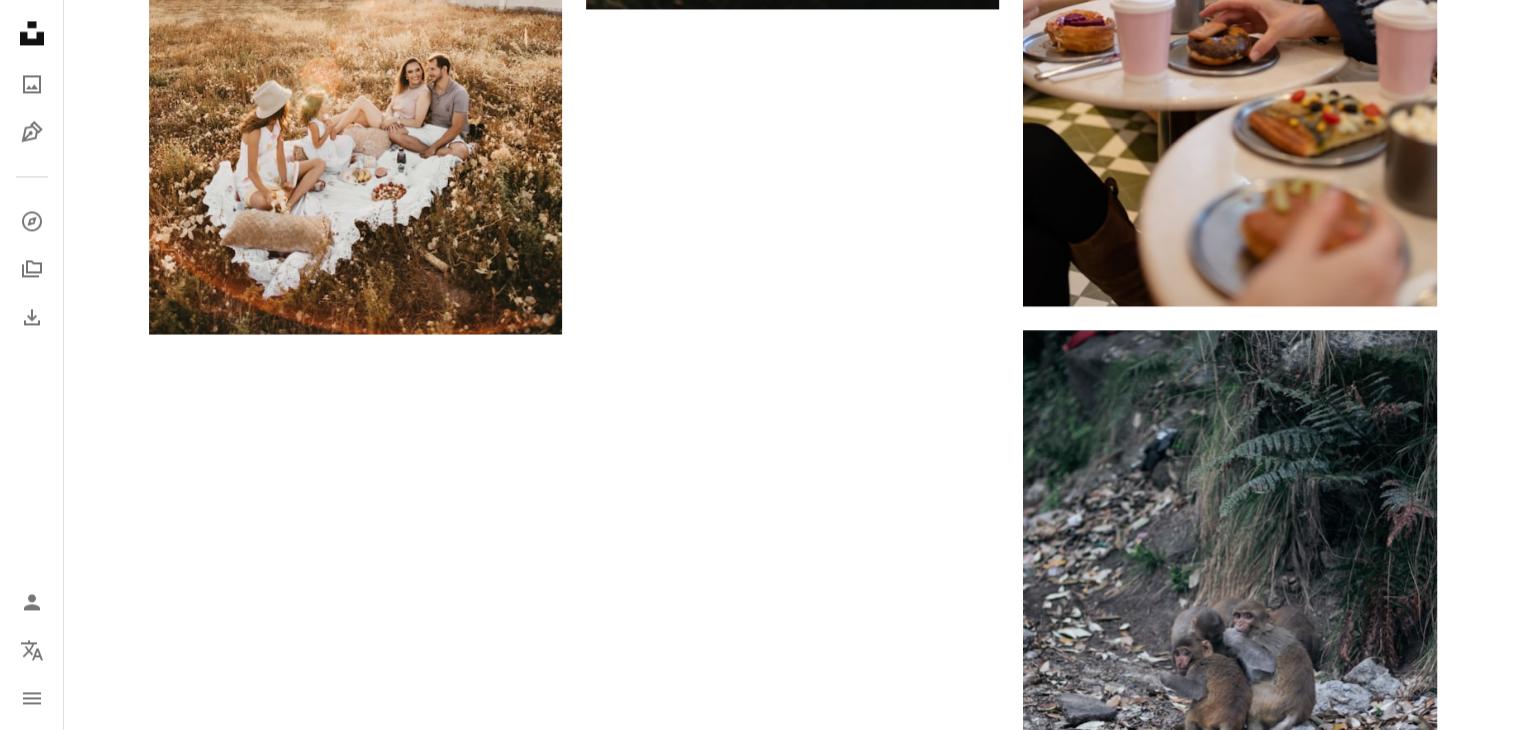 scroll, scrollTop: 3220, scrollLeft: 0, axis: vertical 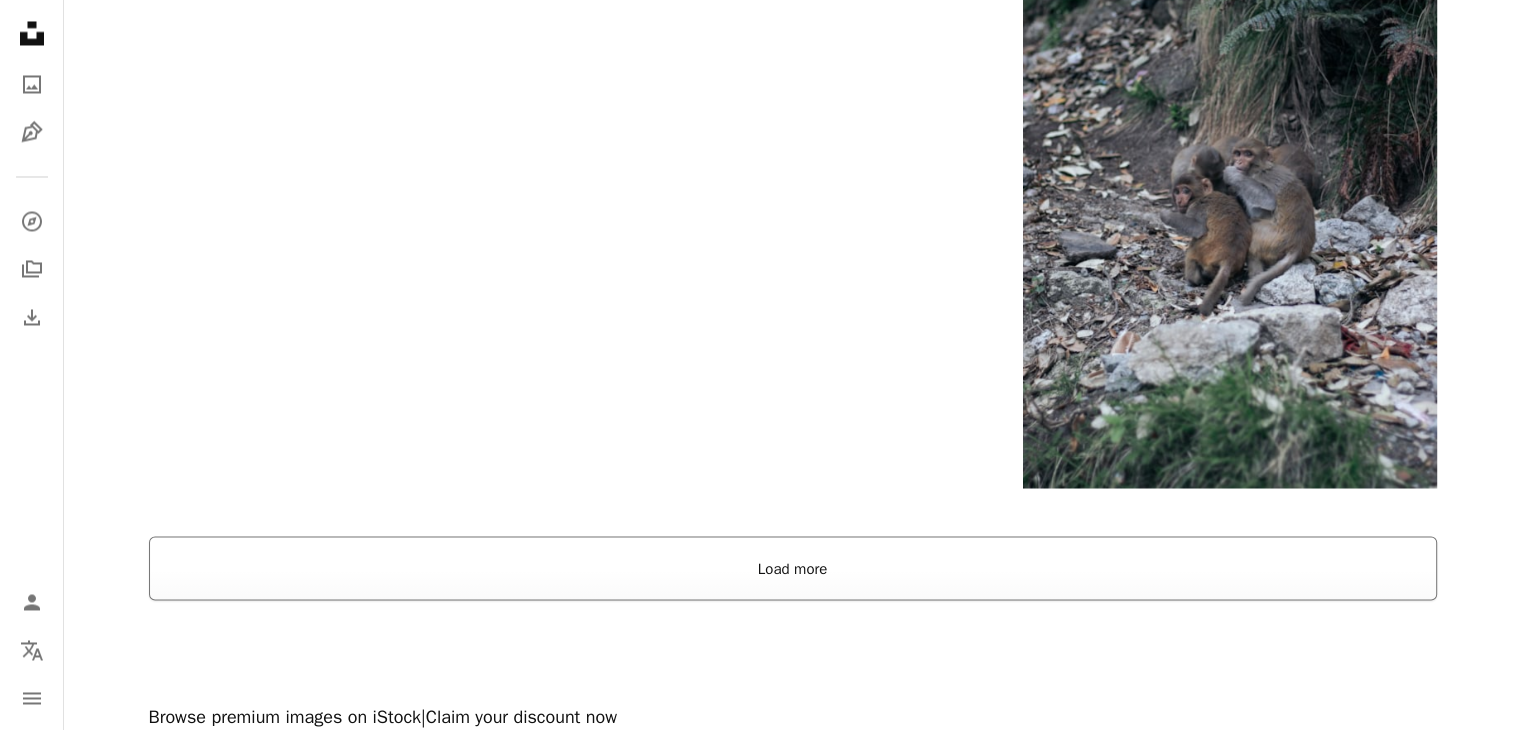 click on "Load more" at bounding box center [793, 568] 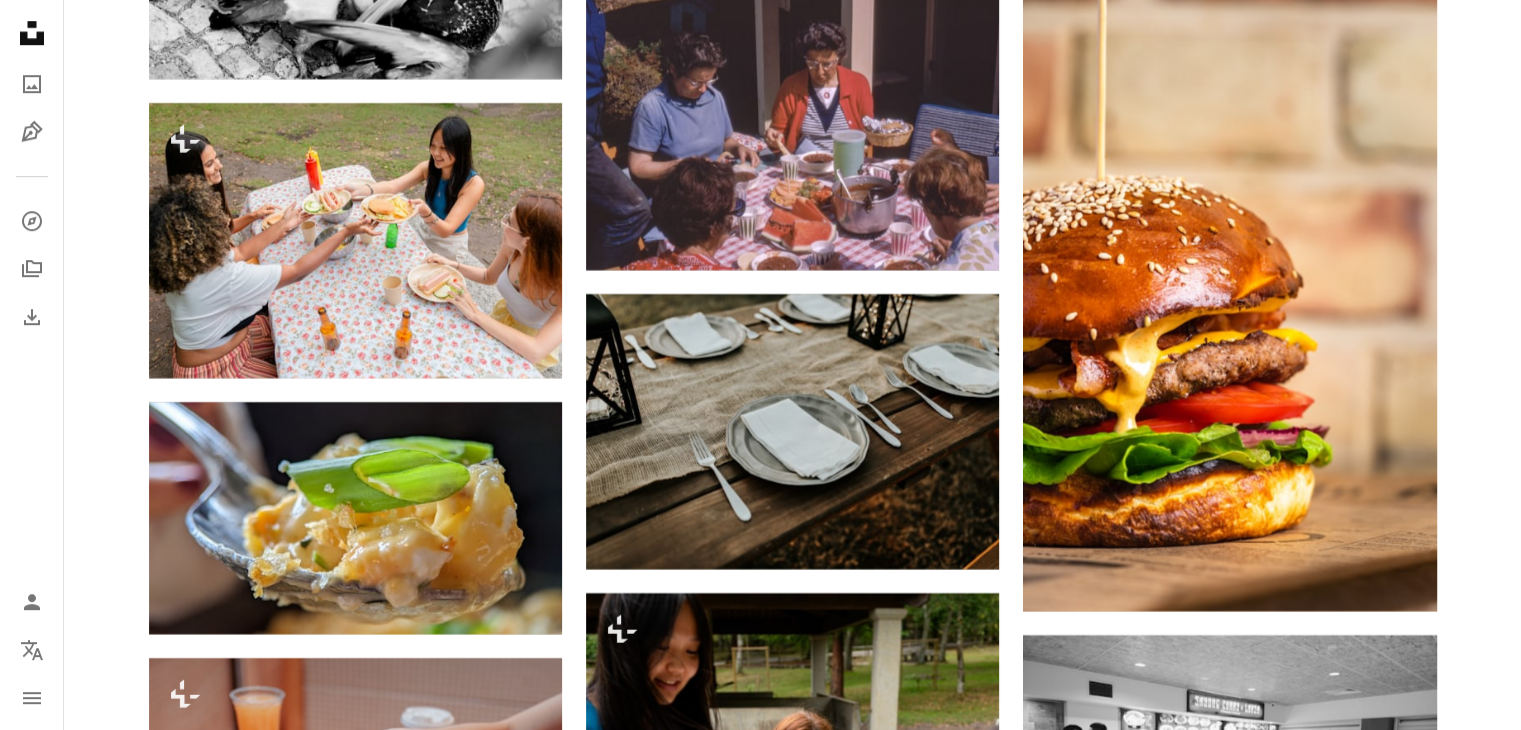 scroll, scrollTop: 9092, scrollLeft: 0, axis: vertical 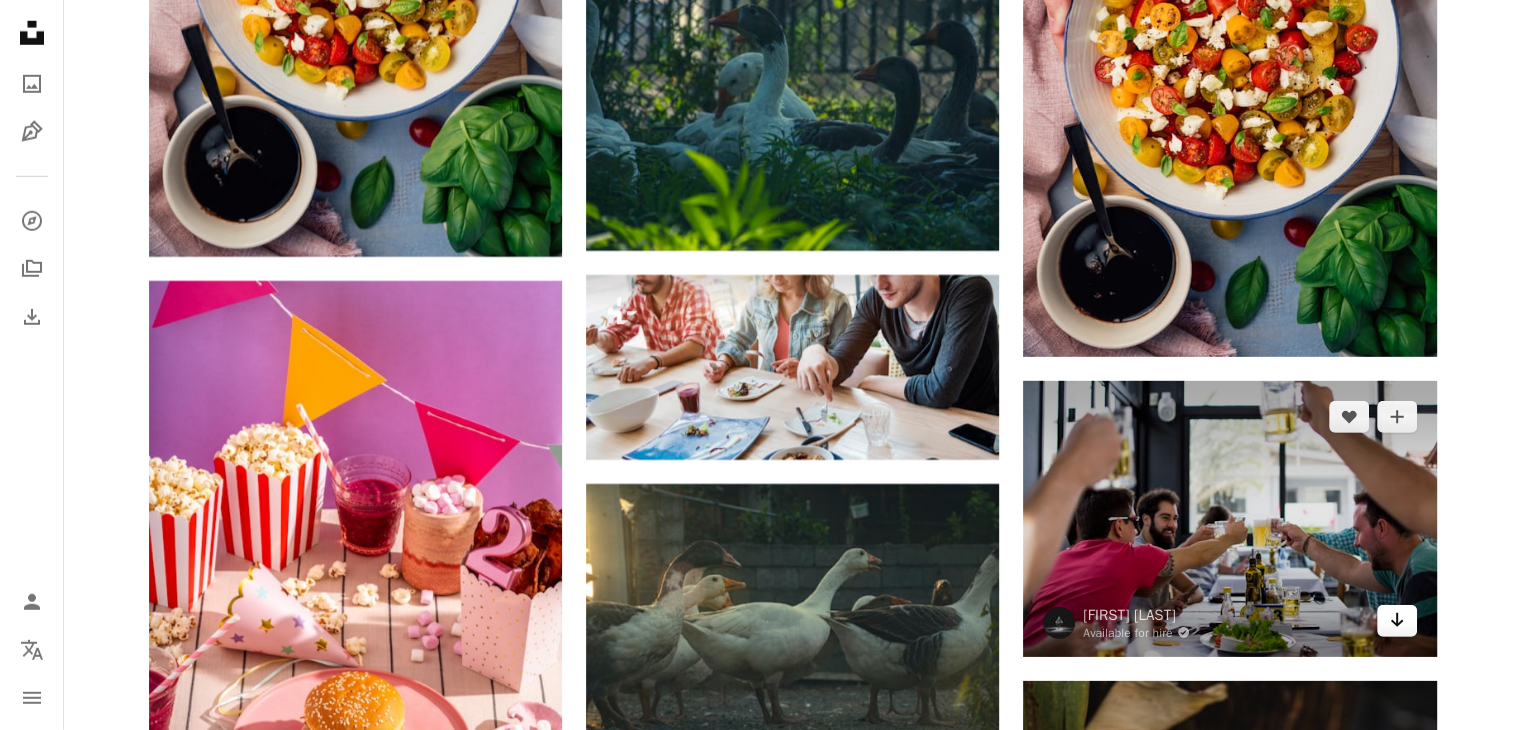 click on "Arrow pointing down" 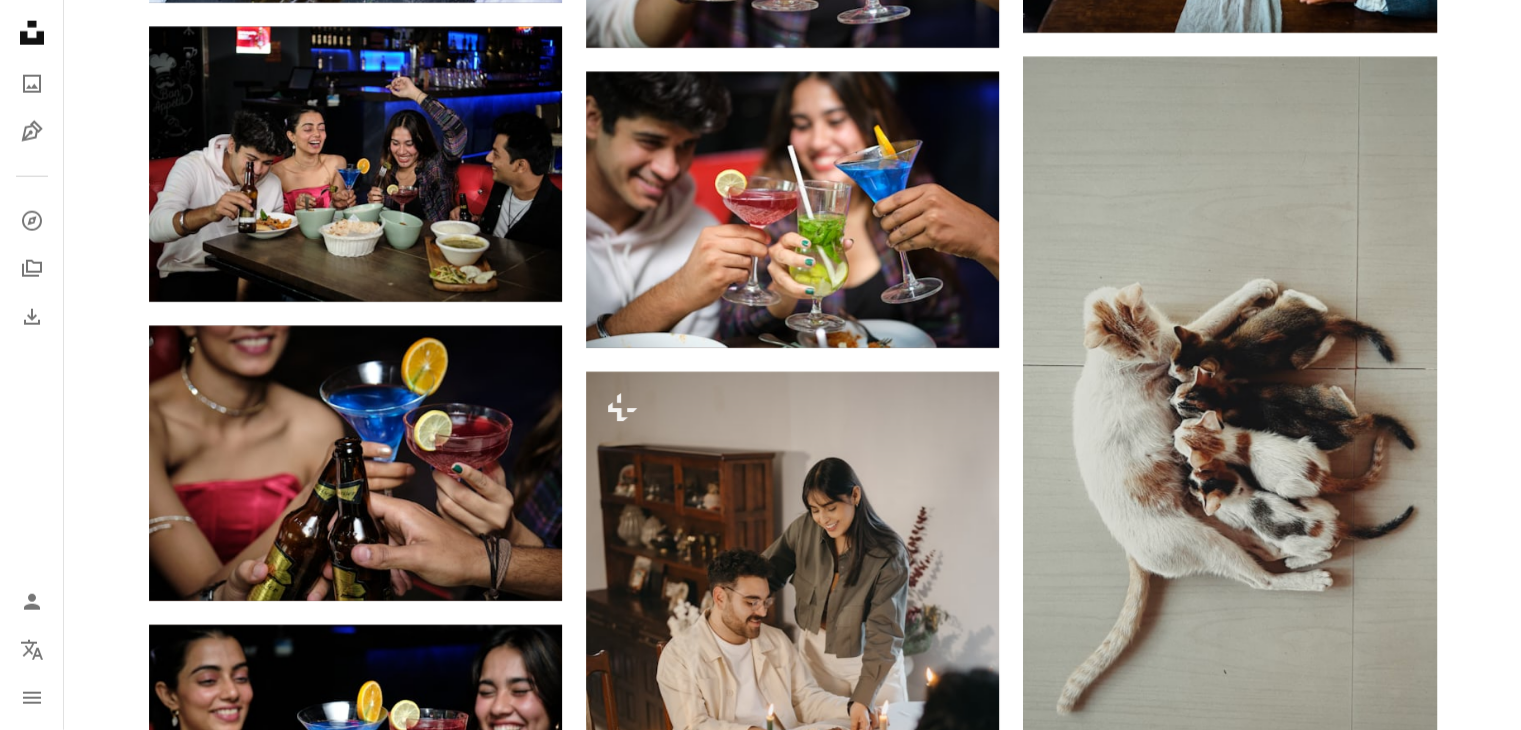 scroll, scrollTop: 20603, scrollLeft: 0, axis: vertical 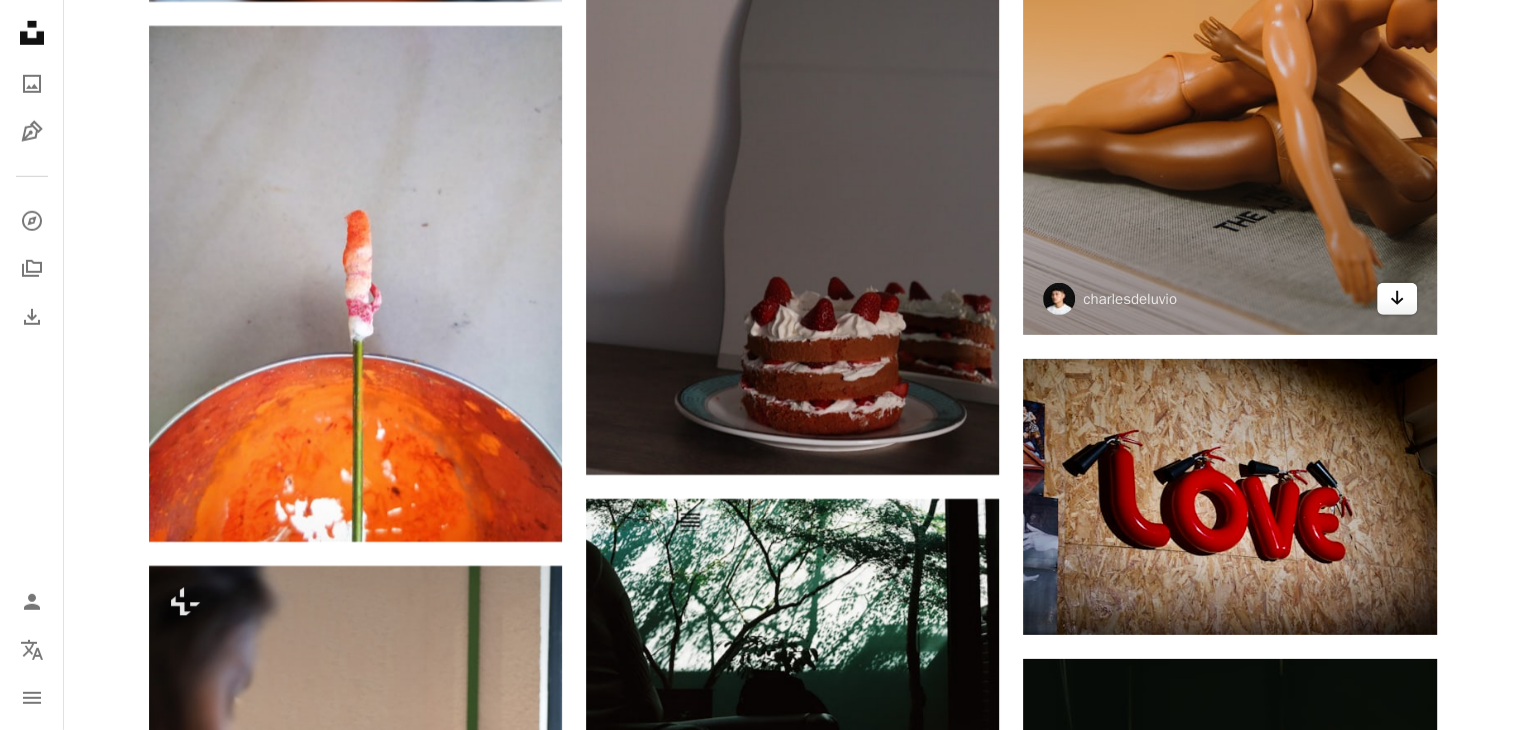 click on "Arrow pointing down" at bounding box center [1397, 299] 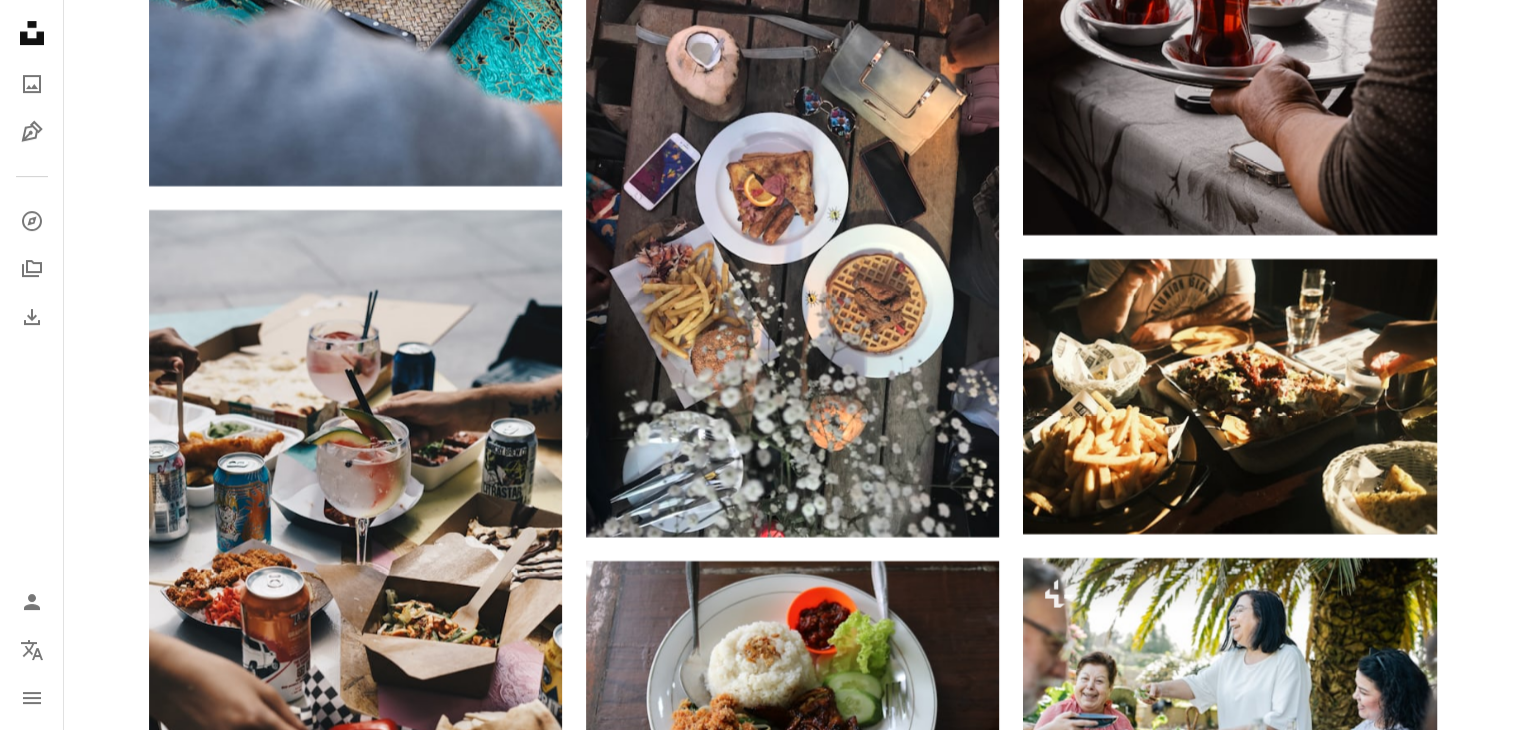 scroll, scrollTop: 46520, scrollLeft: 0, axis: vertical 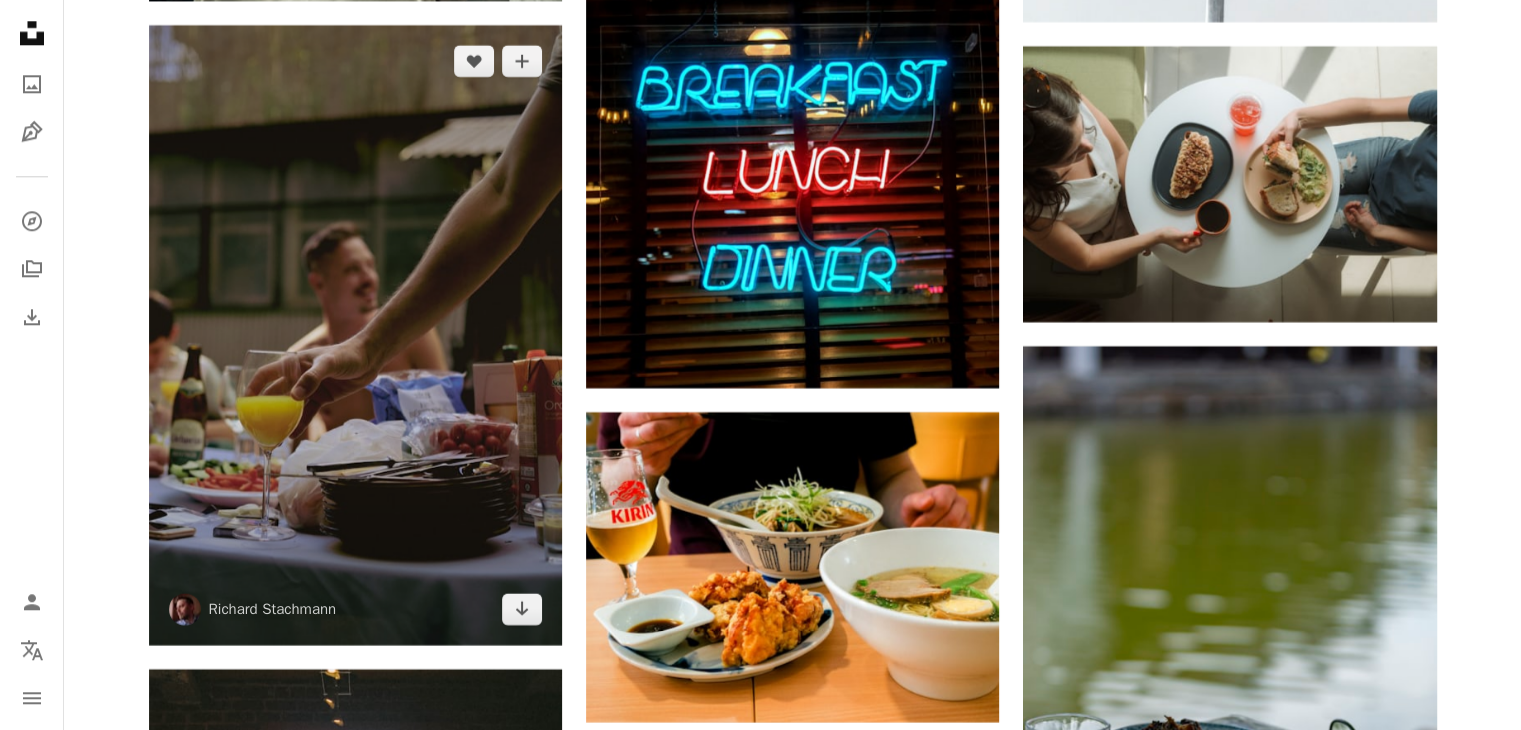 click at bounding box center [355, 335] 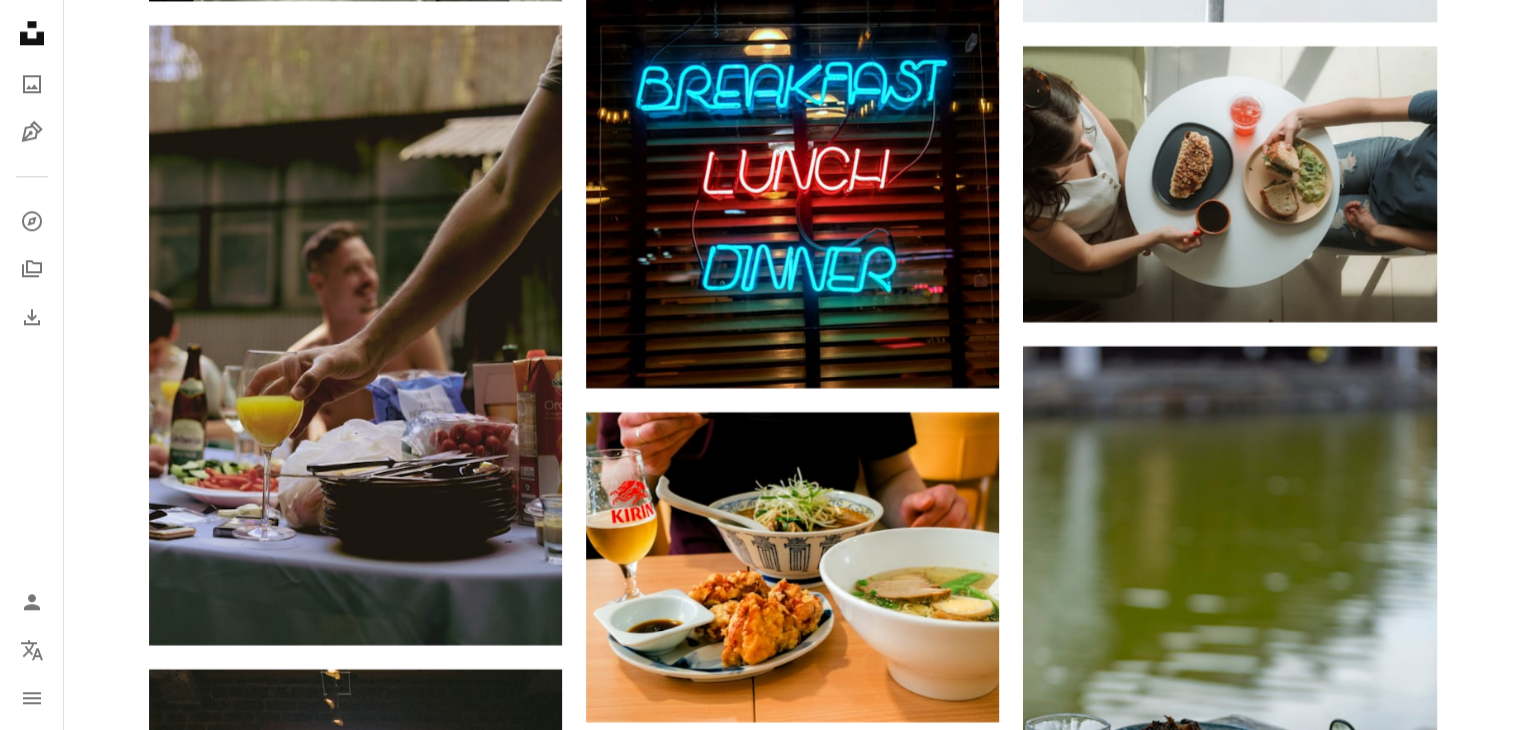 click on "A heart A plus sign Getty Images For Unsplash+ A lock Download A heart A plus sign [NAME] Arrow pointing down Plus sign for Unsplash+ A heart A plus sign [NAME] For Unsplash+ A lock Download A heart A plus sign [NAME]" at bounding box center (760, -24908) 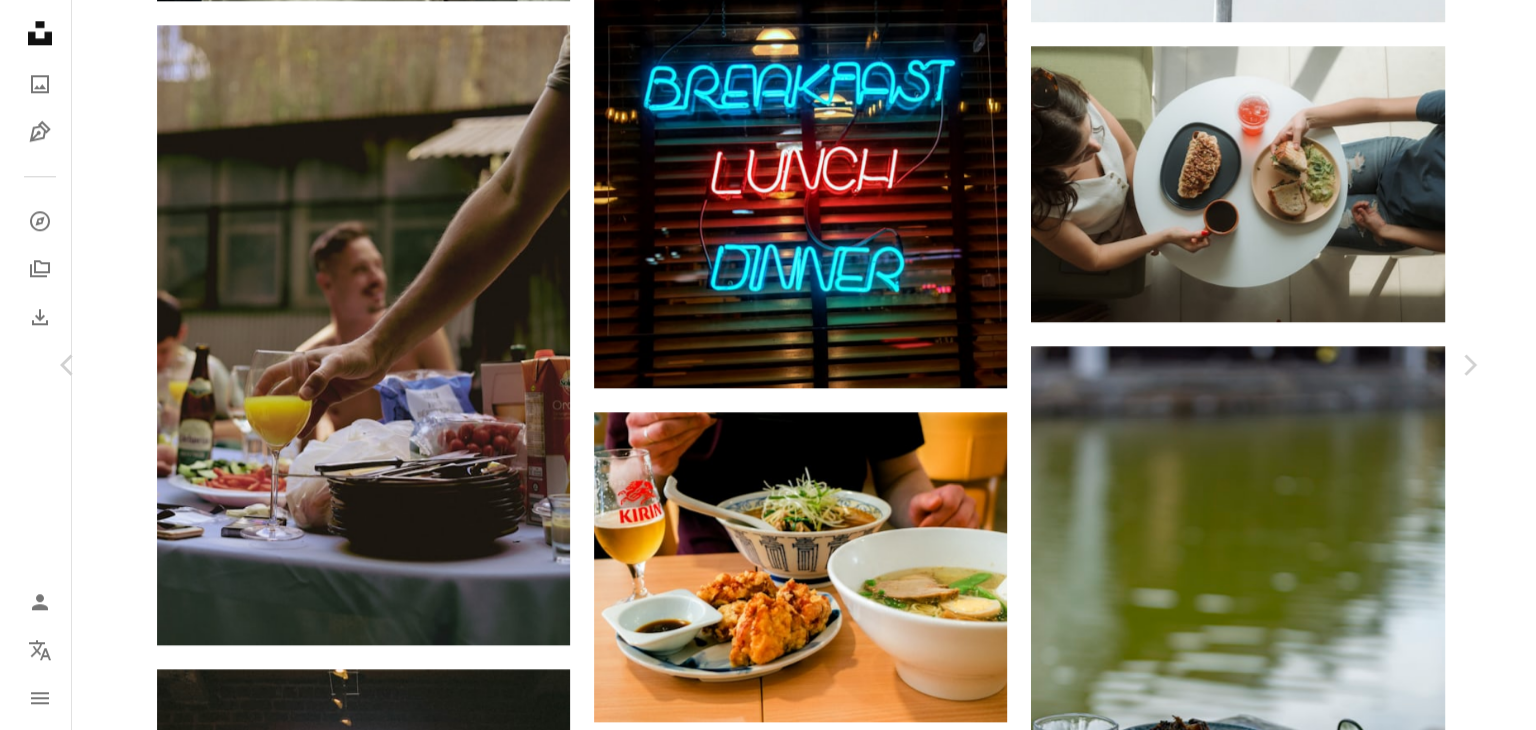 scroll, scrollTop: 55588, scrollLeft: 0, axis: vertical 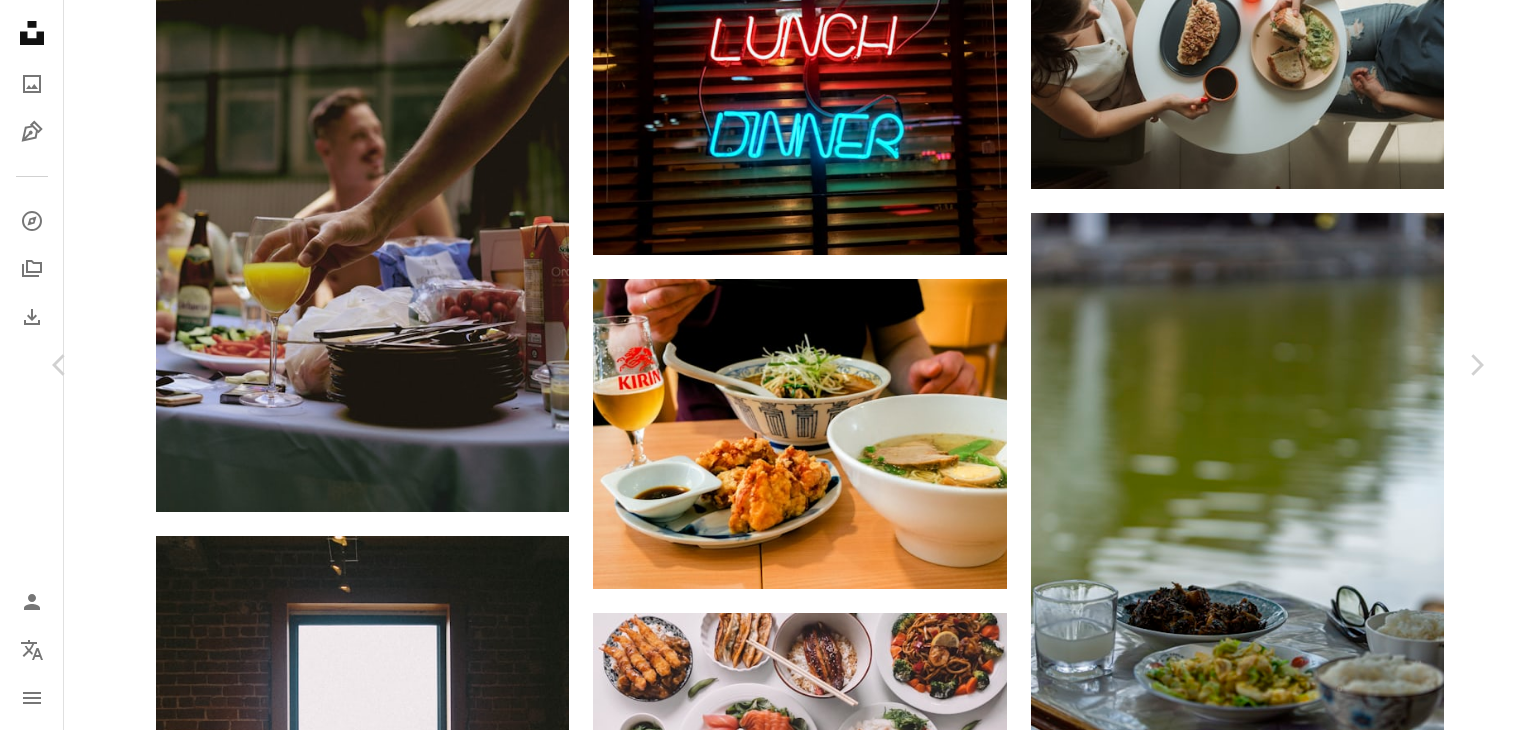 click on "Chevron left Chevron right [NAME] [USERNAME] A heart A plus sign Download free Chevron down Zoom in Views 43,383 Downloads 202 A forward-right arrow Share Info icon Info More Actions A map marker [CITY], [COUNTRY] Calendar outlined Published on June 22, 2023 Camera Canon, EOS RP Safety Free to use under the Unsplash License summer party friends wine glasses birthday party summer party grilling happy mood friends party hungarian food food man face restaurant adult furniture table boy male Free images Browse premium related images on iStock | Save 20% with code UNSPLASH20 View more on iStock ↗ Related images A heart A plus sign [NAME] Arrow pointing down A heart A plus sign [NAME] Arrow pointing down Plus sign for Unsplash+ A heart A plus sign Getty Images For Unsplash+ A lock Download A heart A plus sign [NAME] Available for hire A checkmark inside of a circle Arrow pointing down Plus sign for Unsplash+ A heart A plus sign Getty Images For Unsplash+ A lock" at bounding box center (768, 5872) 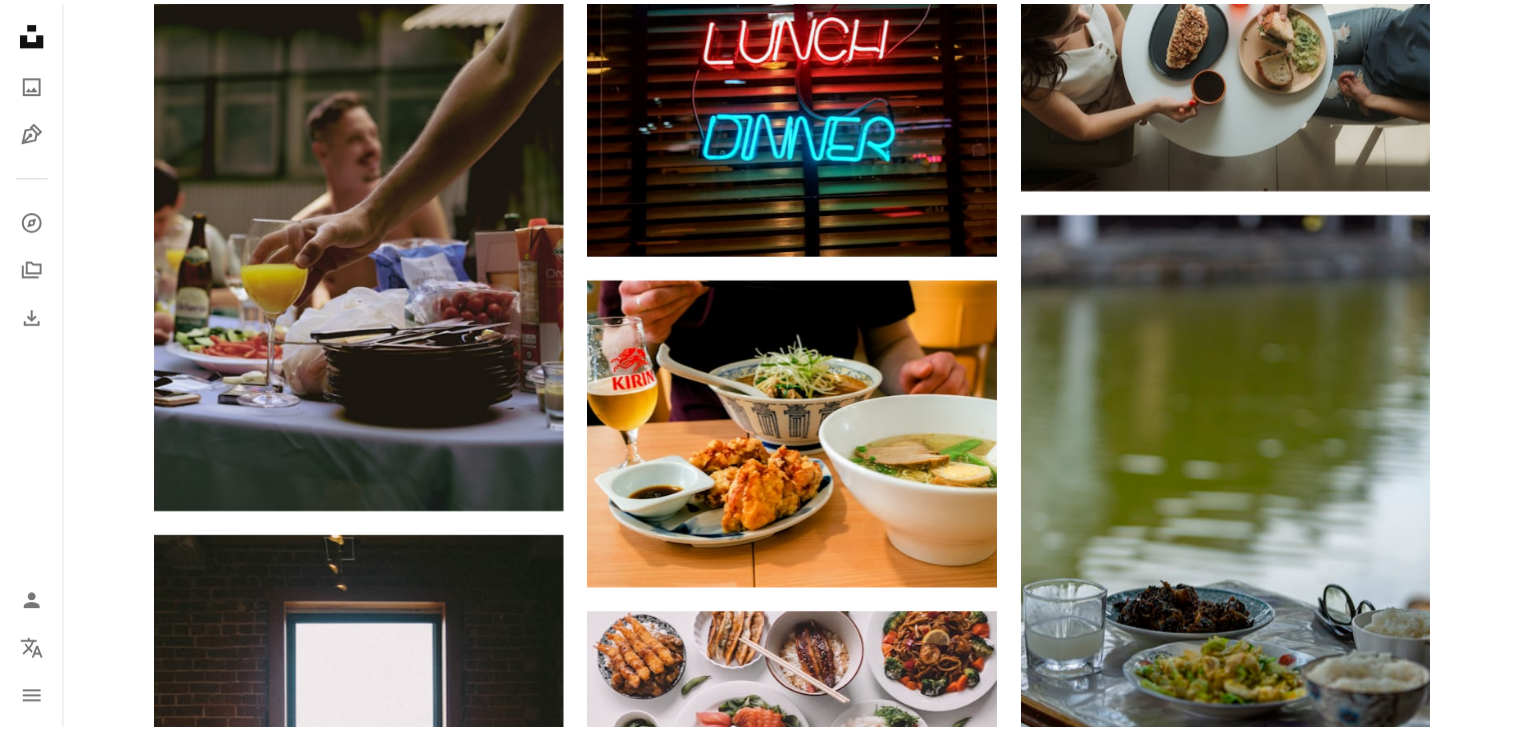 scroll, scrollTop: 55455, scrollLeft: 0, axis: vertical 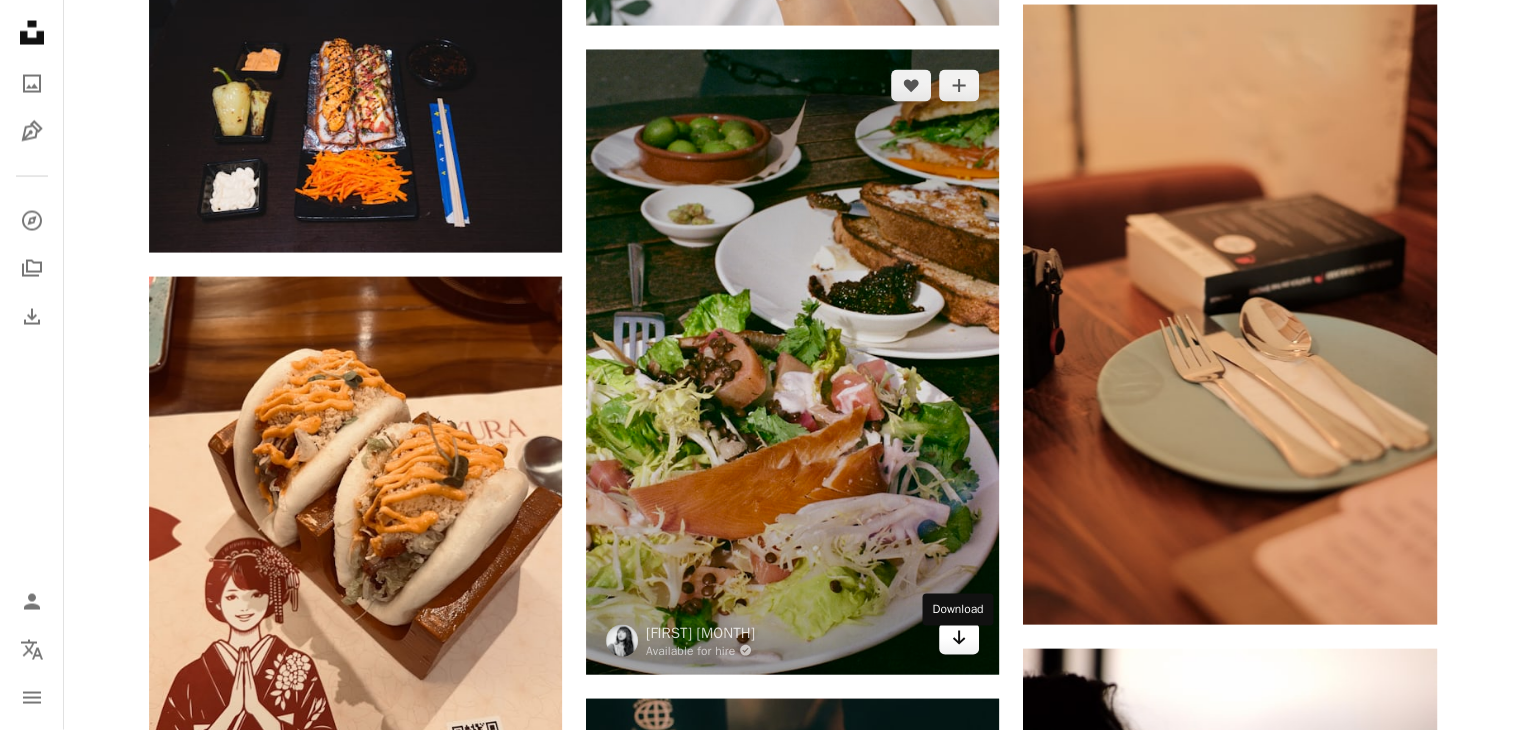 click on "Arrow pointing down" 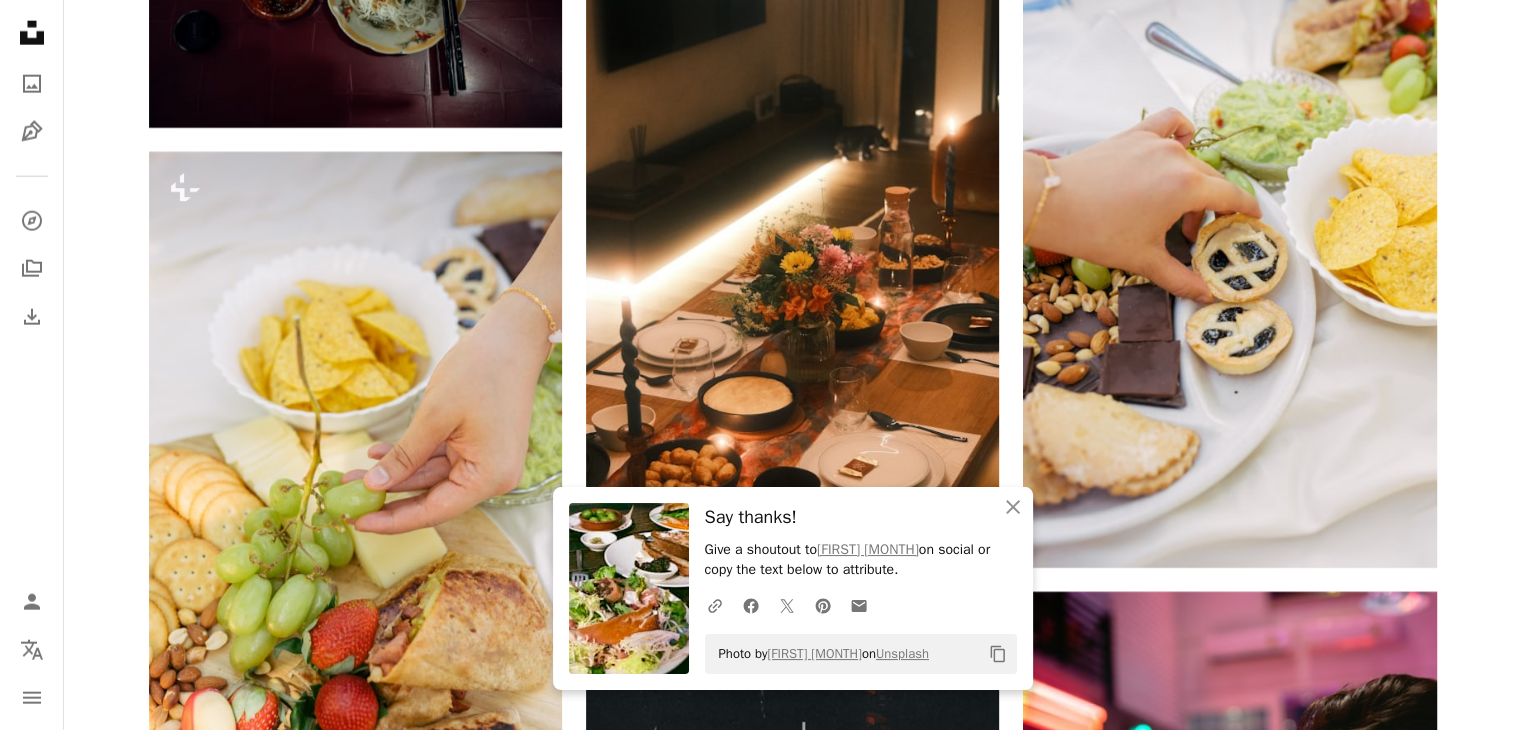 scroll, scrollTop: 58415, scrollLeft: 0, axis: vertical 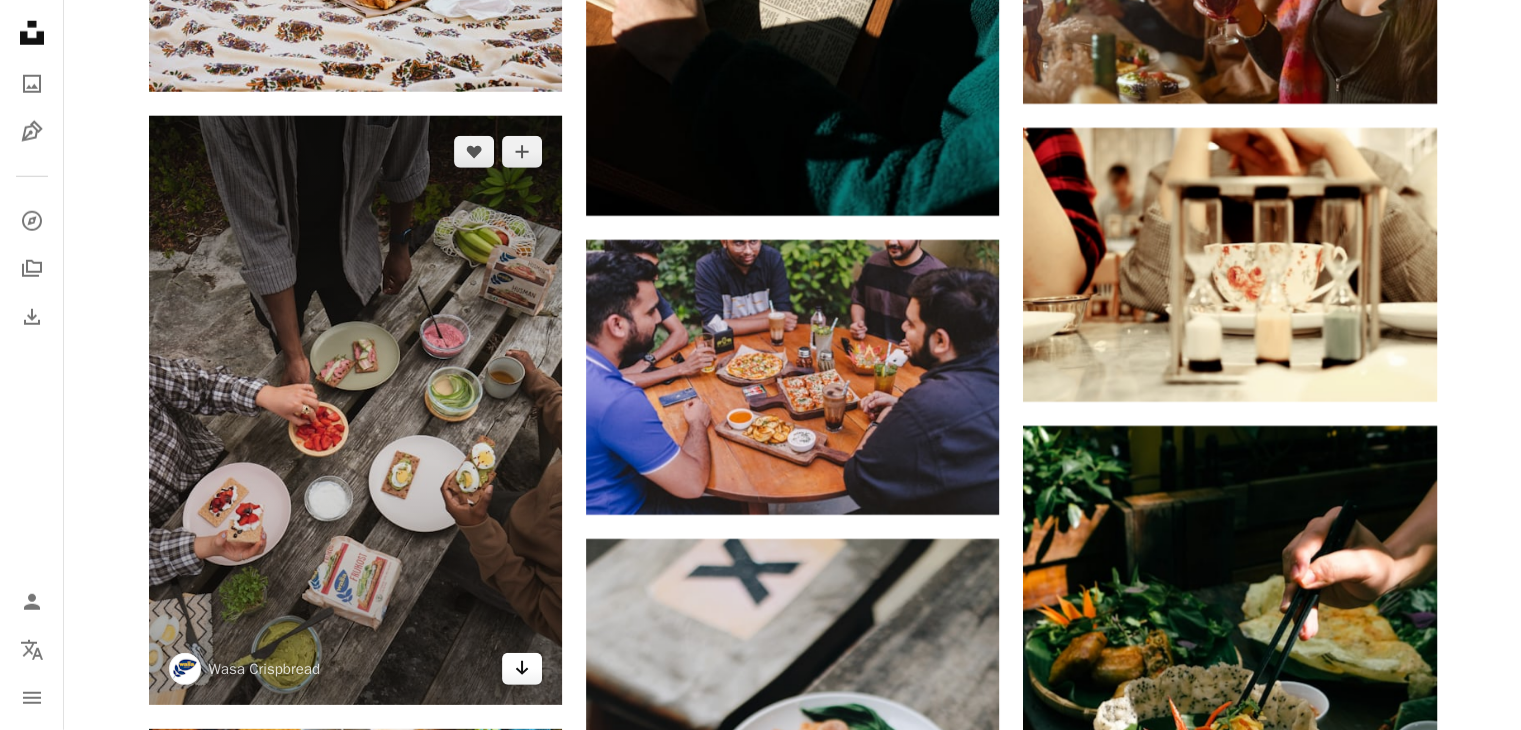 click on "Arrow pointing down" 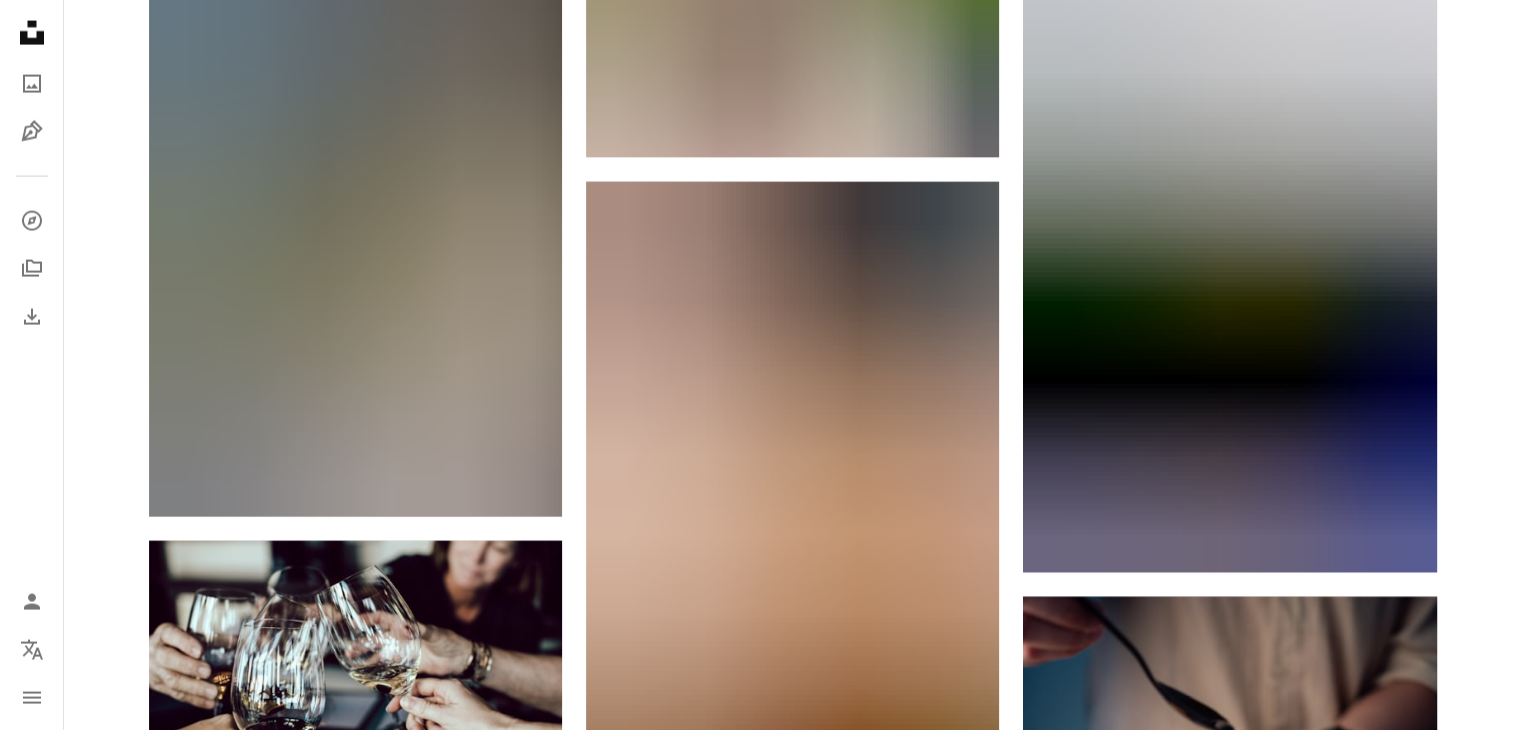 scroll, scrollTop: 0, scrollLeft: 0, axis: both 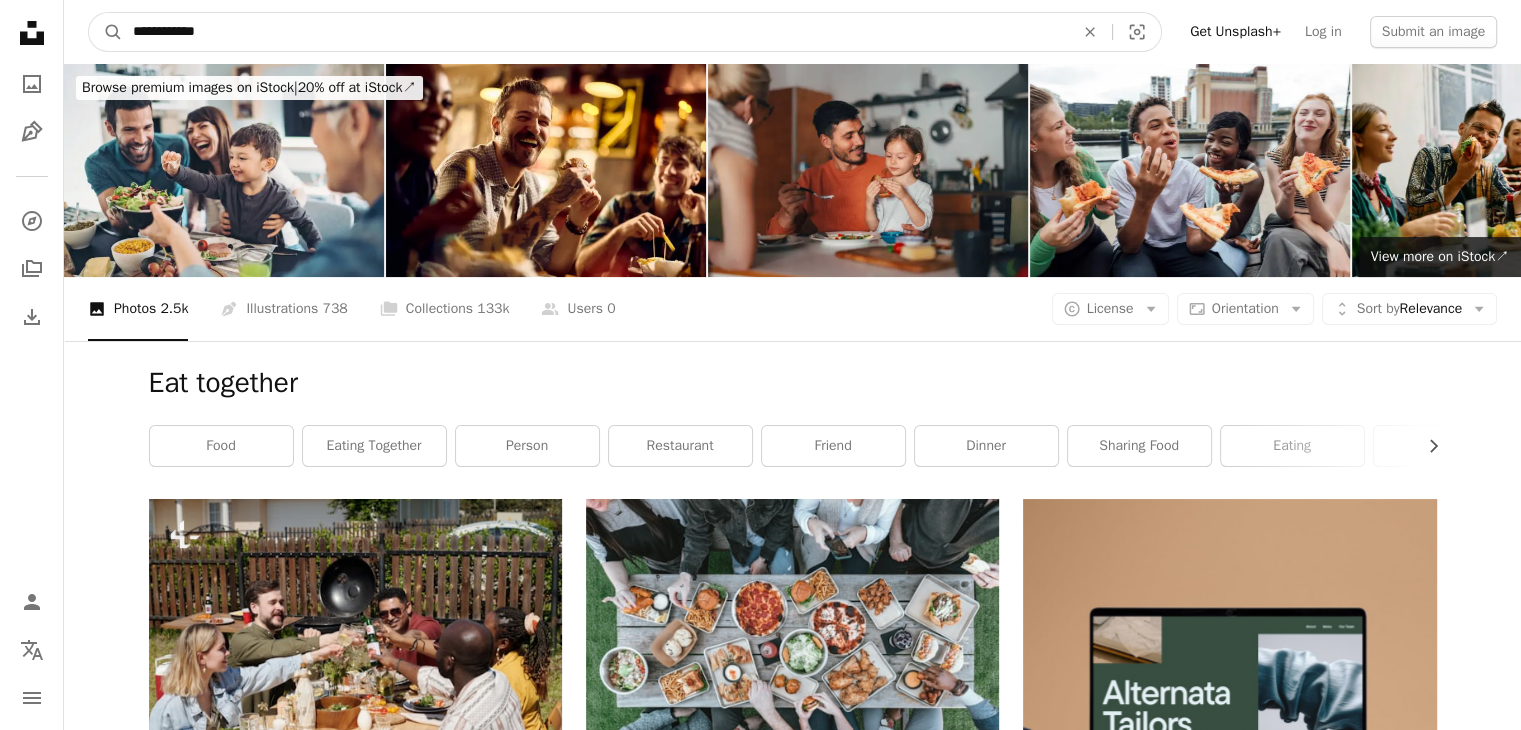 drag, startPoint x: 247, startPoint y: 25, endPoint x: 0, endPoint y: 16, distance: 247.16391 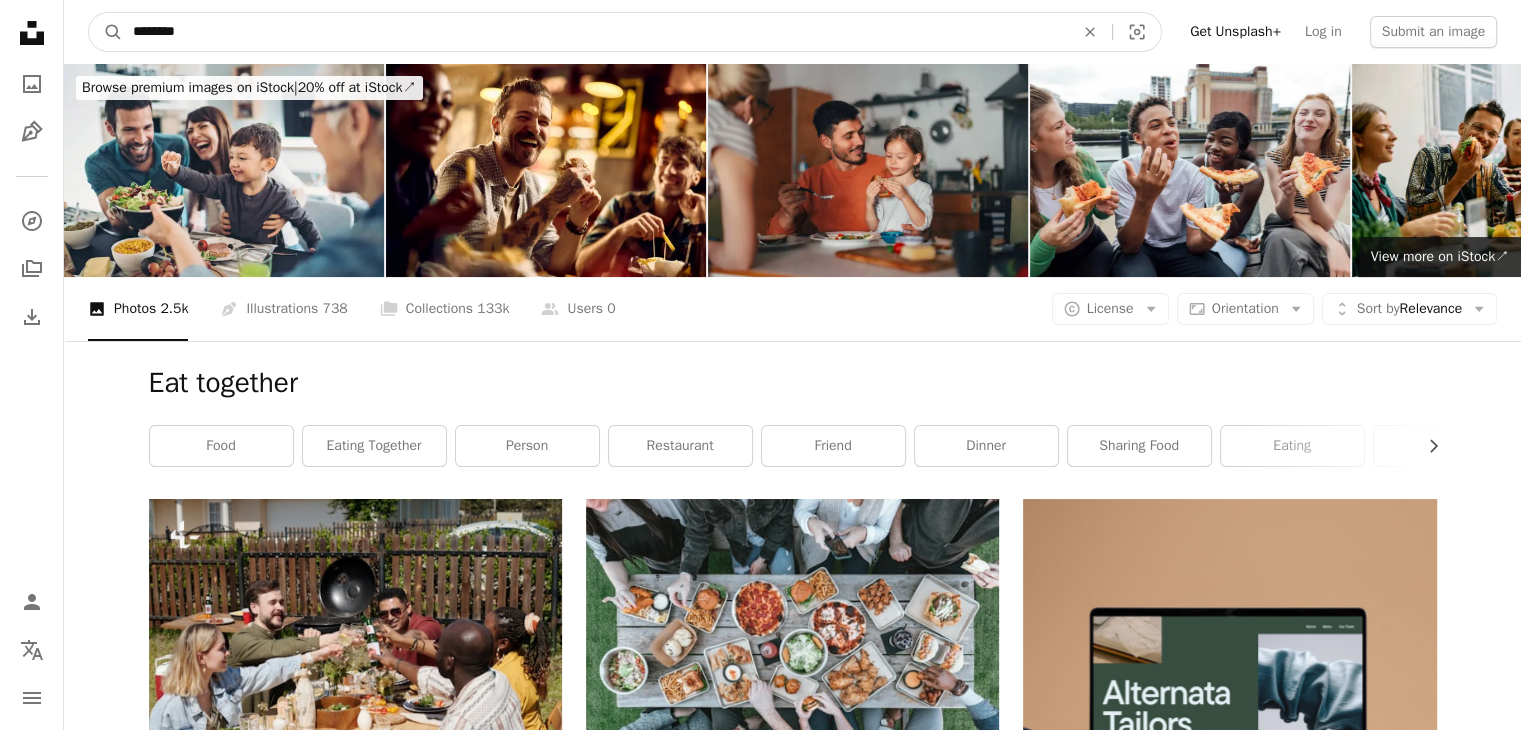 type on "********" 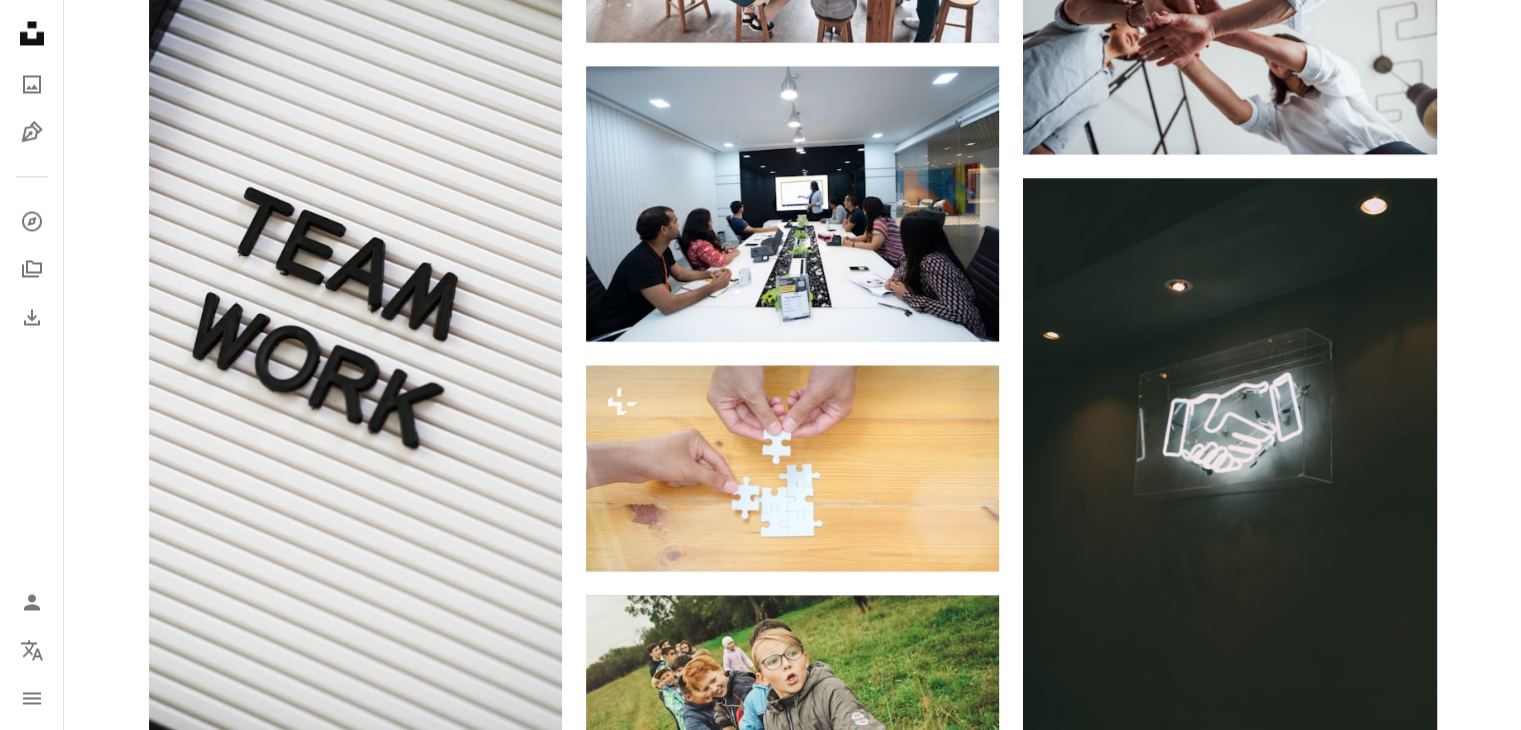 scroll, scrollTop: 0, scrollLeft: 0, axis: both 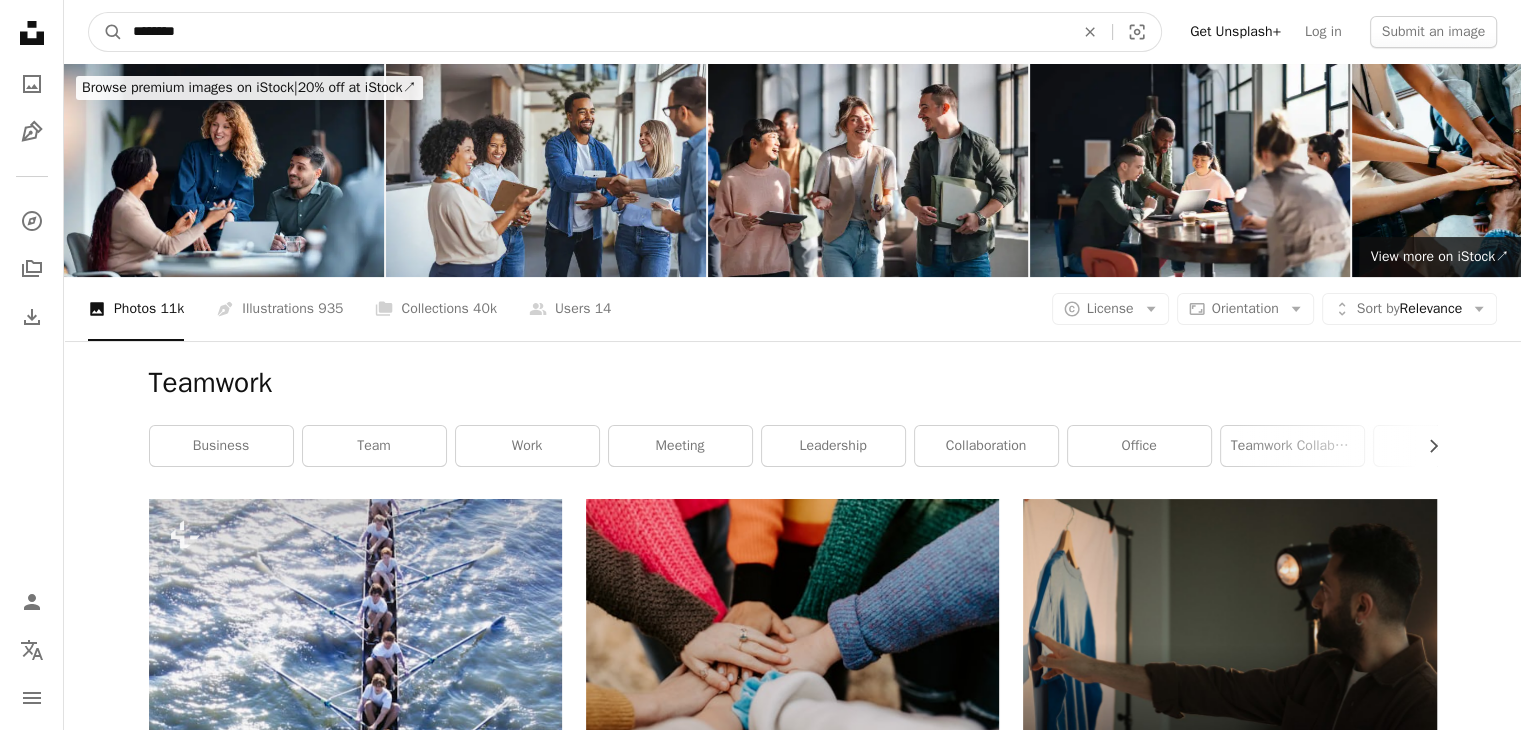 drag, startPoint x: 234, startPoint y: 41, endPoint x: 0, endPoint y: 15, distance: 235.44002 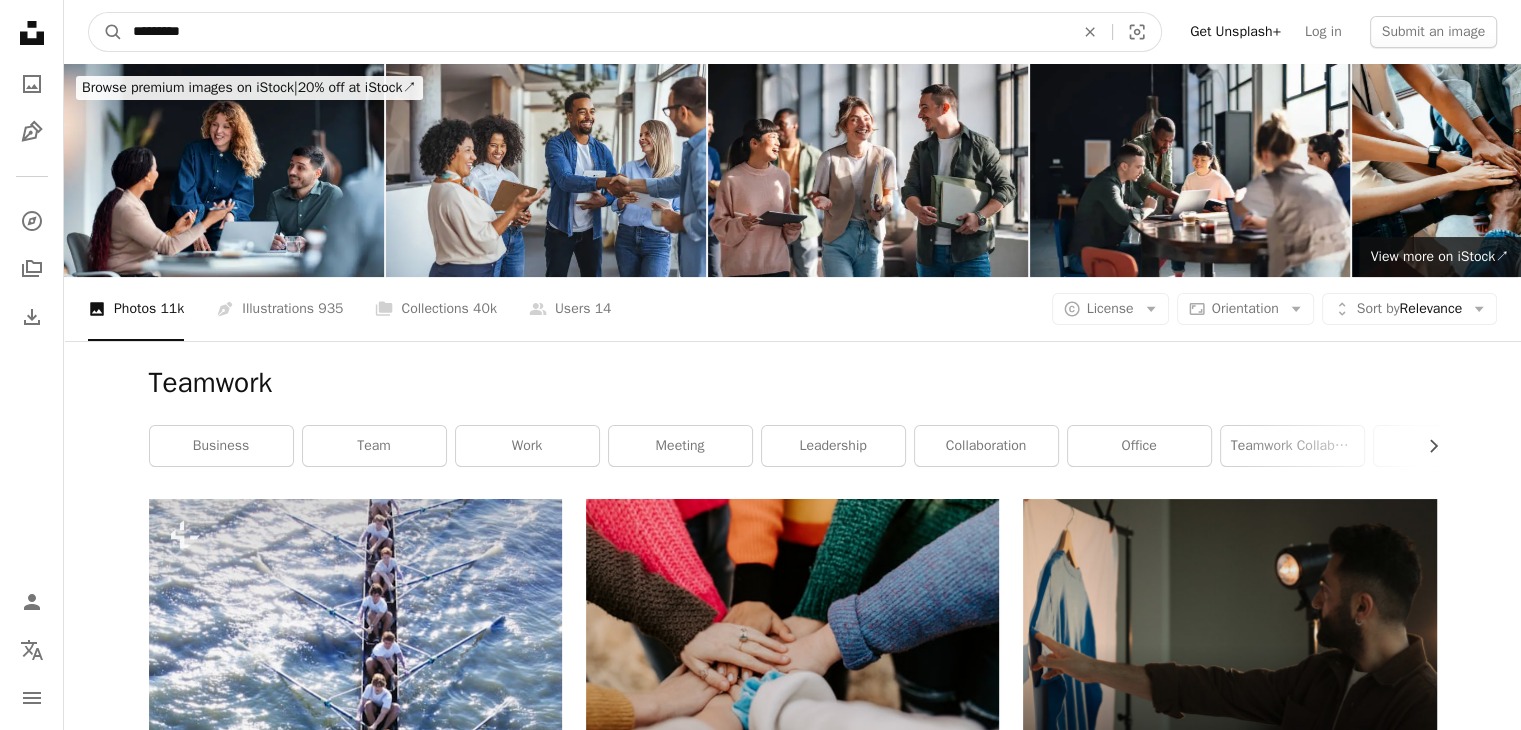 type on "*********" 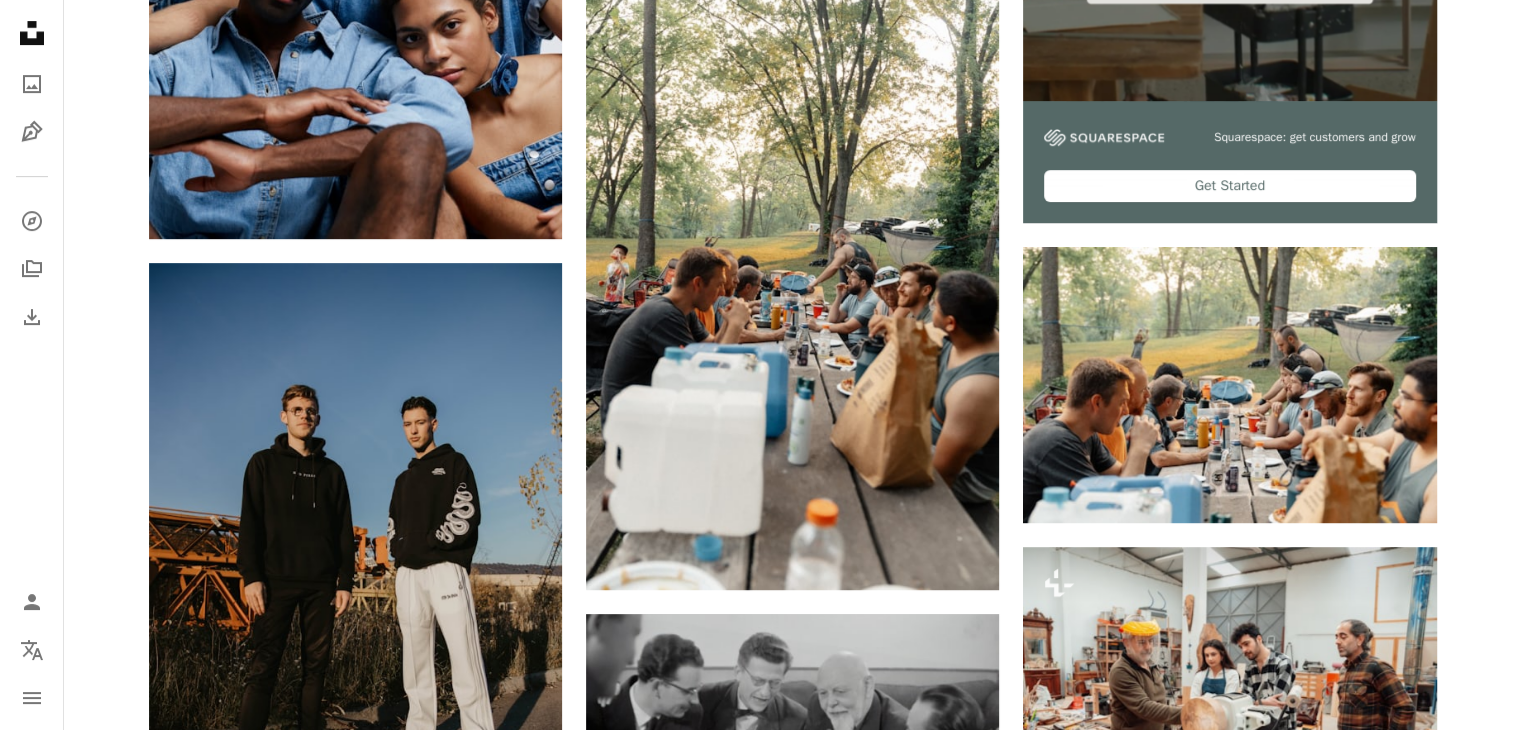 scroll, scrollTop: 817, scrollLeft: 0, axis: vertical 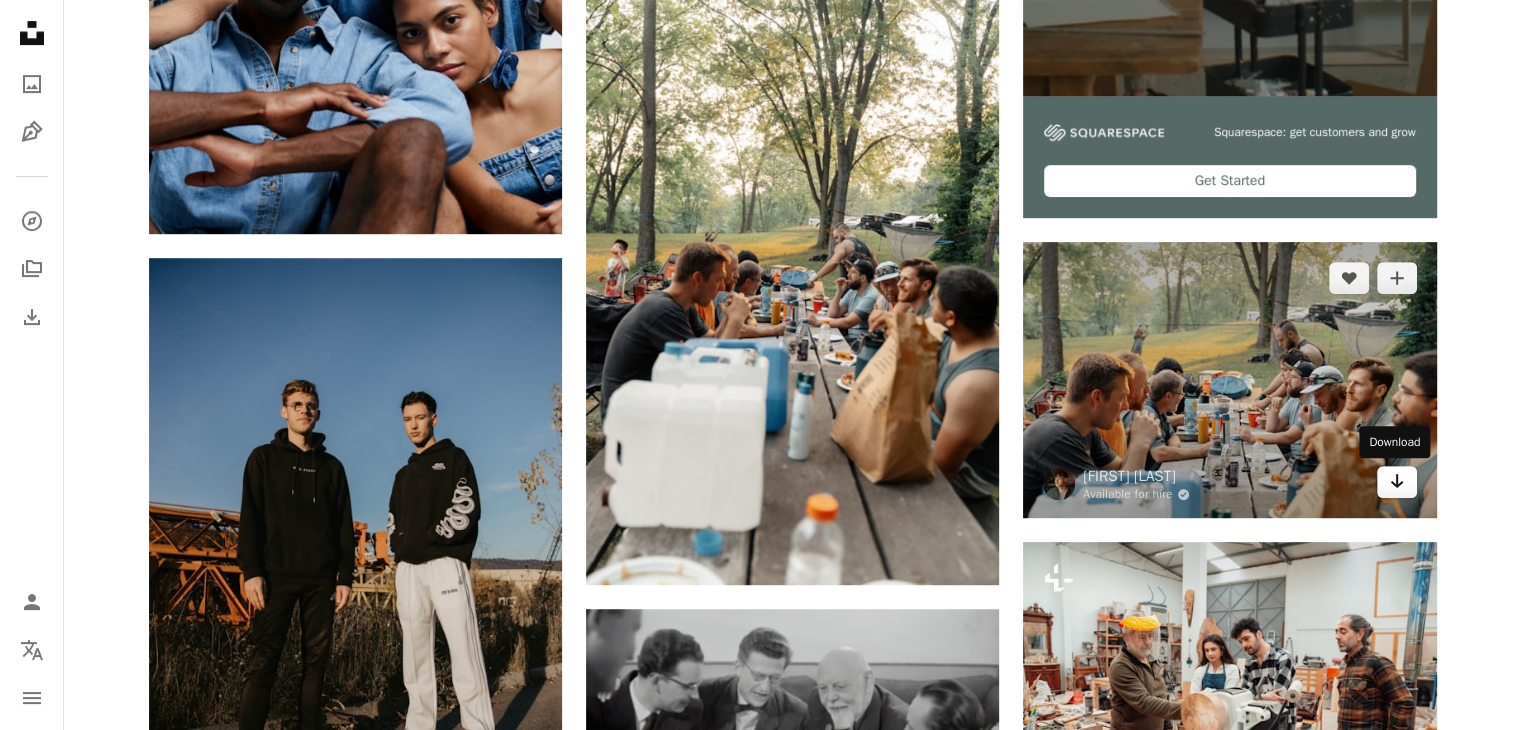 click on "Arrow pointing down" at bounding box center (1397, 482) 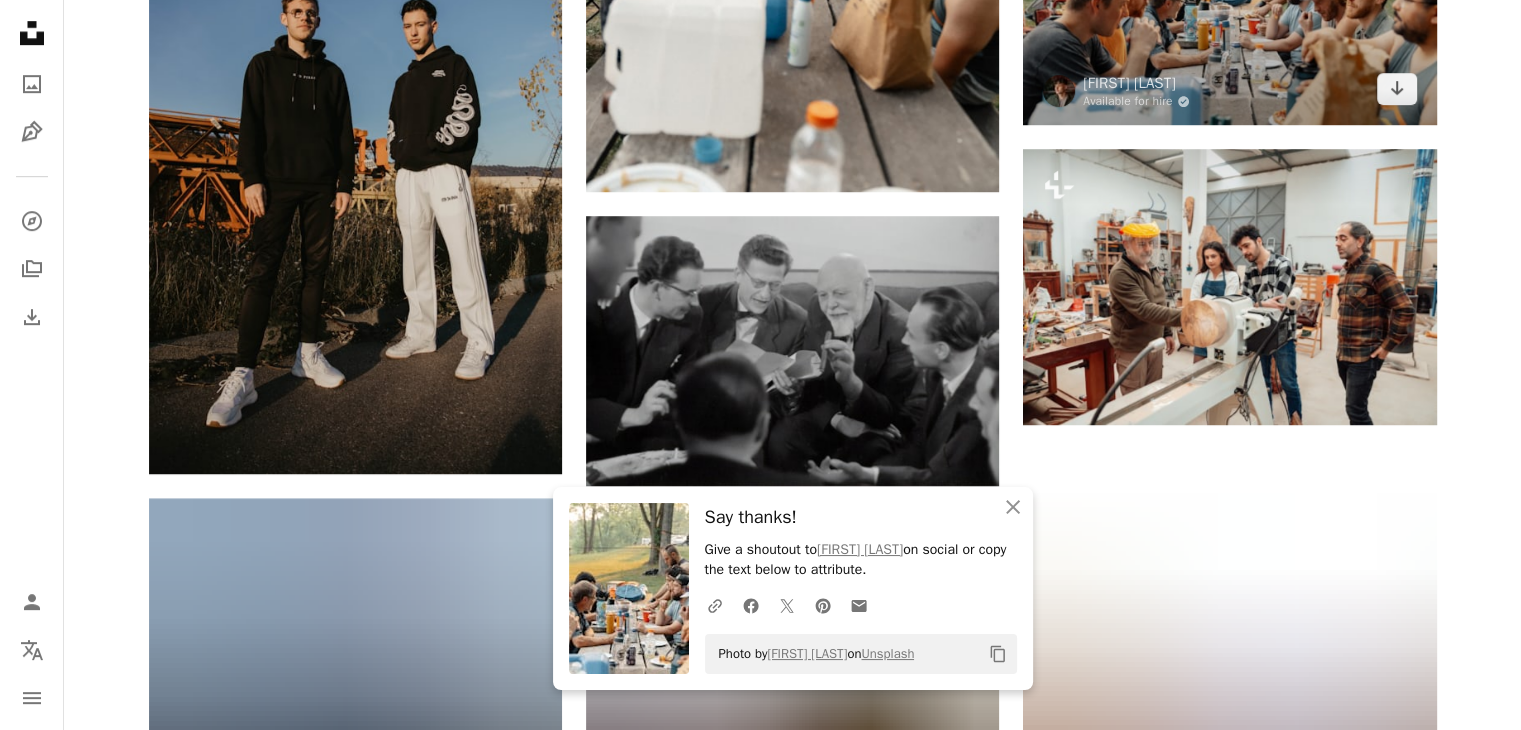 scroll, scrollTop: 1246, scrollLeft: 0, axis: vertical 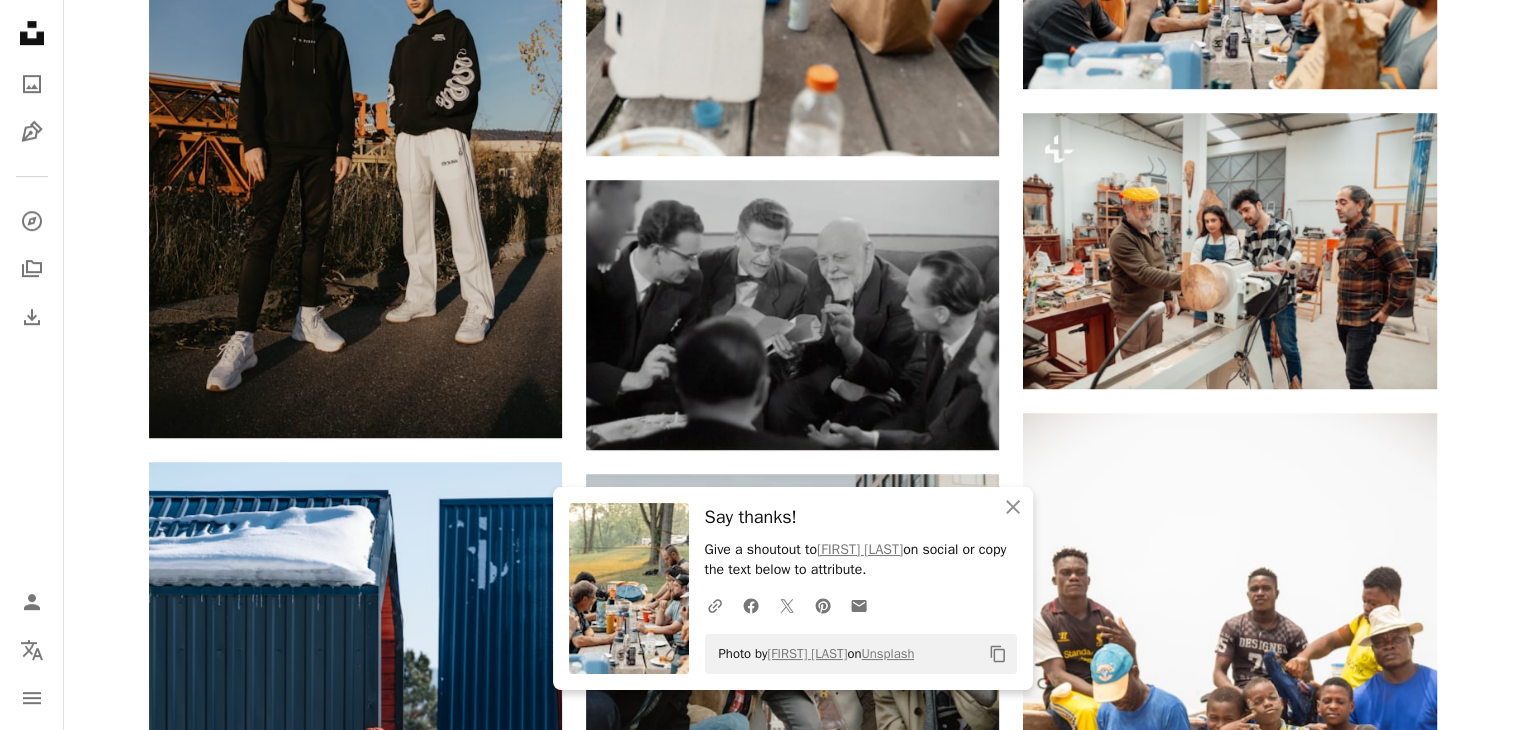 click on "A heart A plus sign [NAME] For Unsplash+ A lock Download A heart A plus sign [NAME] Available for hire A checkmark inside of a circle Arrow pointing down A heart A plus sign [NAME] Available for hire A checkmark inside of a circle Arrow pointing down A heart A plus sign Museums Victoria Arrow pointing down A heart A plus sign Carl Beech Arrow pointing down A heart A plus sign Blessing Olarewaju Available for hire A checkmark inside of a circle Arrow pointing down A heart A plus sign Michael Proctor Available for hire A checkmark inside of a circle Arrow pointing down A heart A plus sign Austrian National Library Arrow pointing down Plus sign for Unsplash+ A heart A plus sign [NAME] For Unsplash+ A lock Download Plus sign for Unsplash+ A heart A plus sign [NAME] For Unsplash+ A lock Download A heart A plus sign [NAME] Arrow pointing down Plus sign for Unsplash+ A heart A plus sign [NAME] For Unsplash+ A lock" at bounding box center [792, 759] 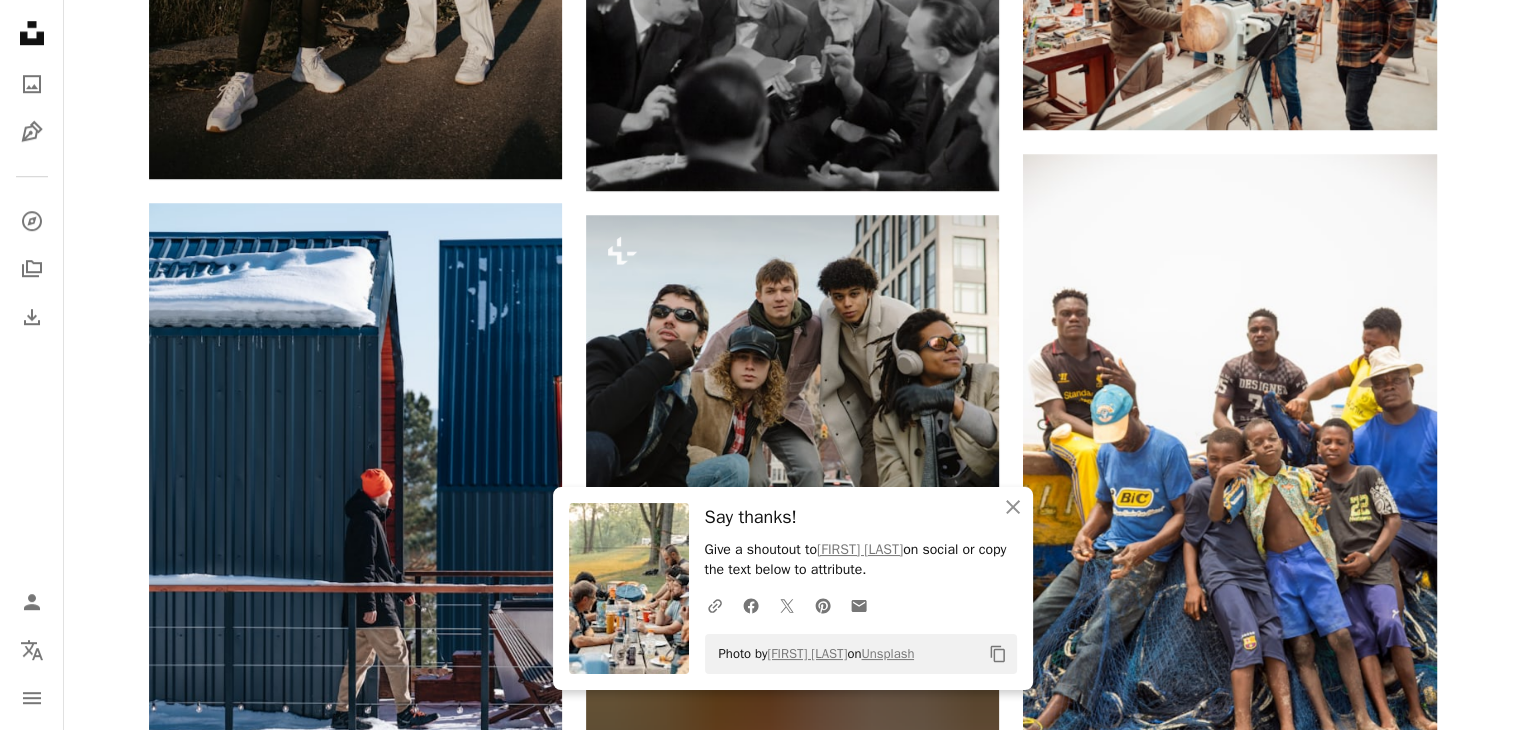 scroll, scrollTop: 1526, scrollLeft: 0, axis: vertical 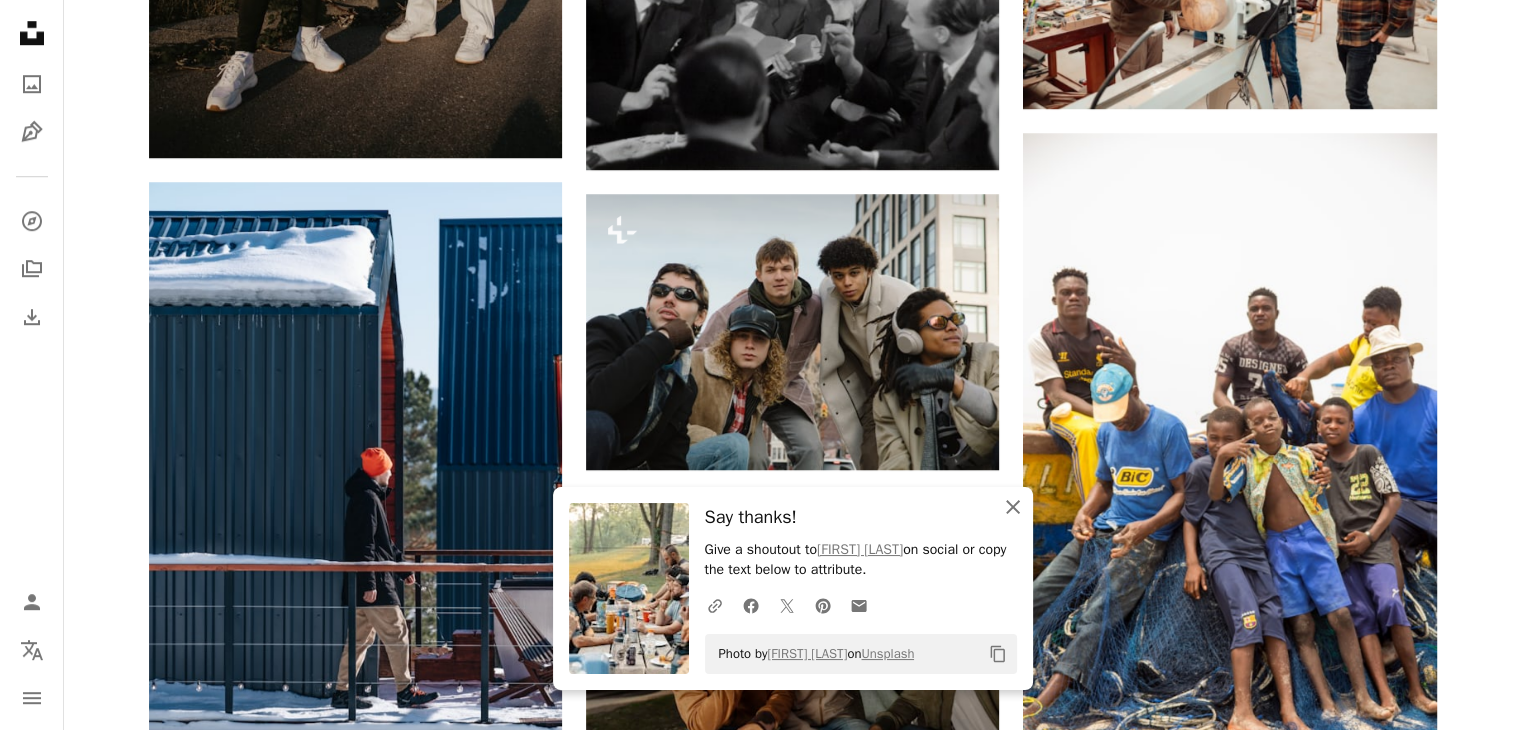 click on "An X shape" 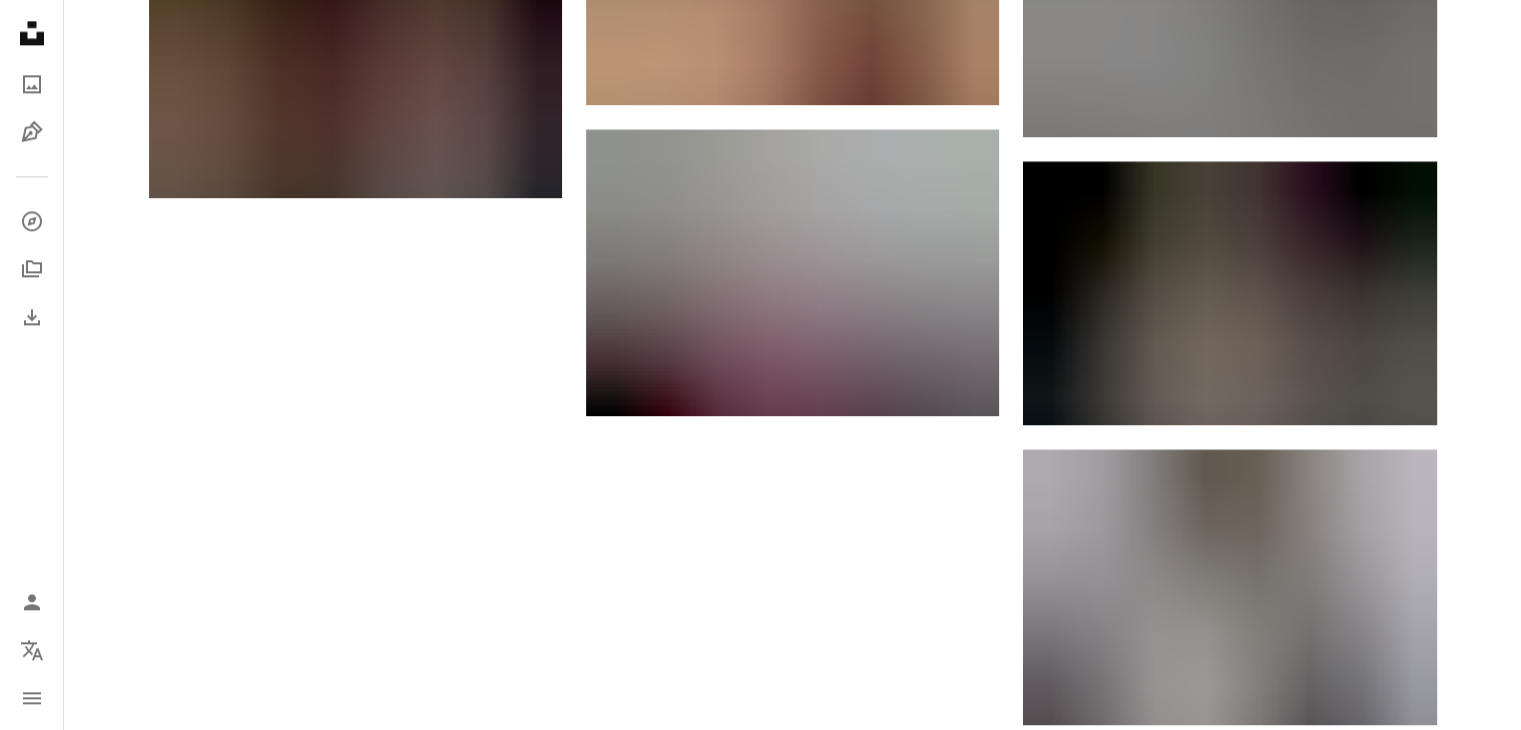 scroll, scrollTop: 2880, scrollLeft: 0, axis: vertical 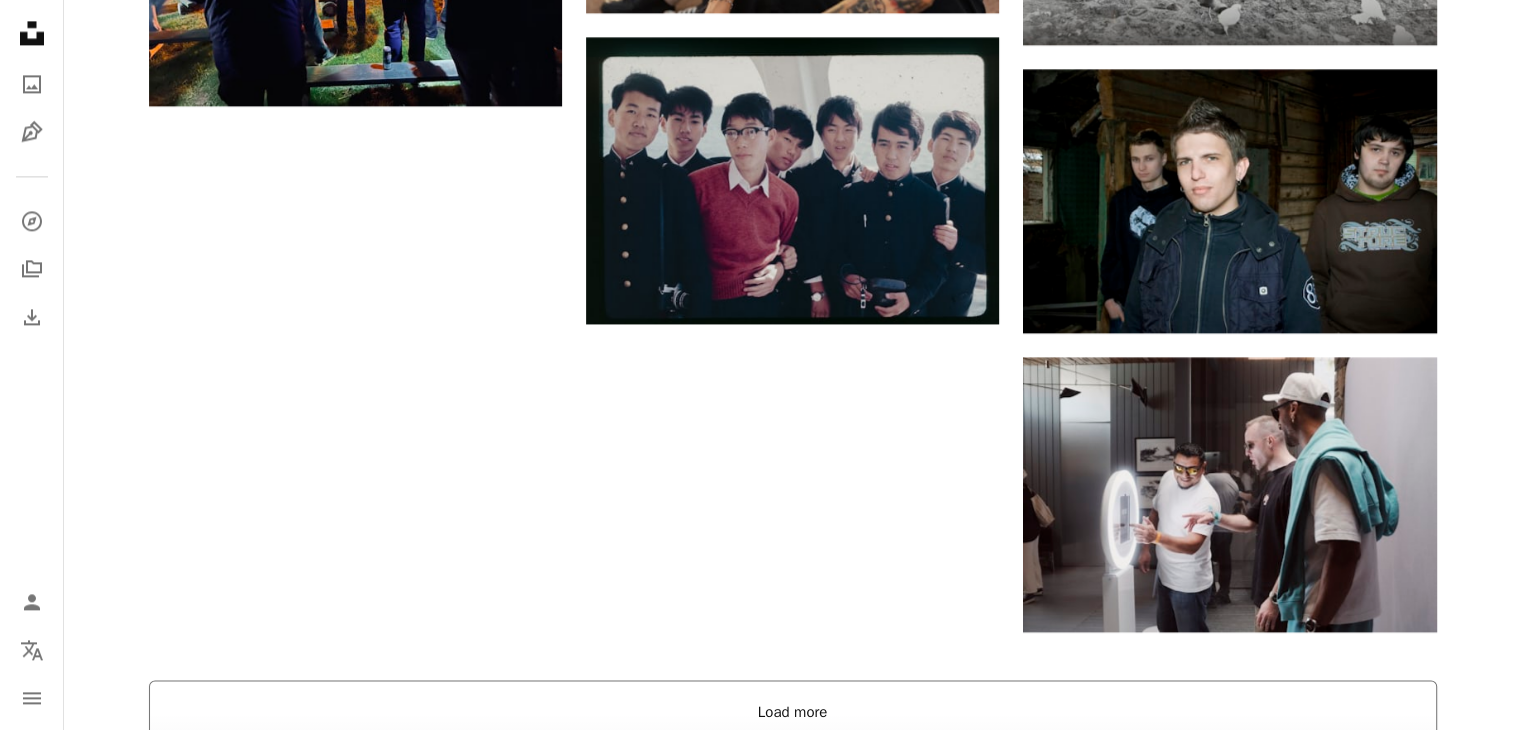 click on "Load more" at bounding box center [793, 712] 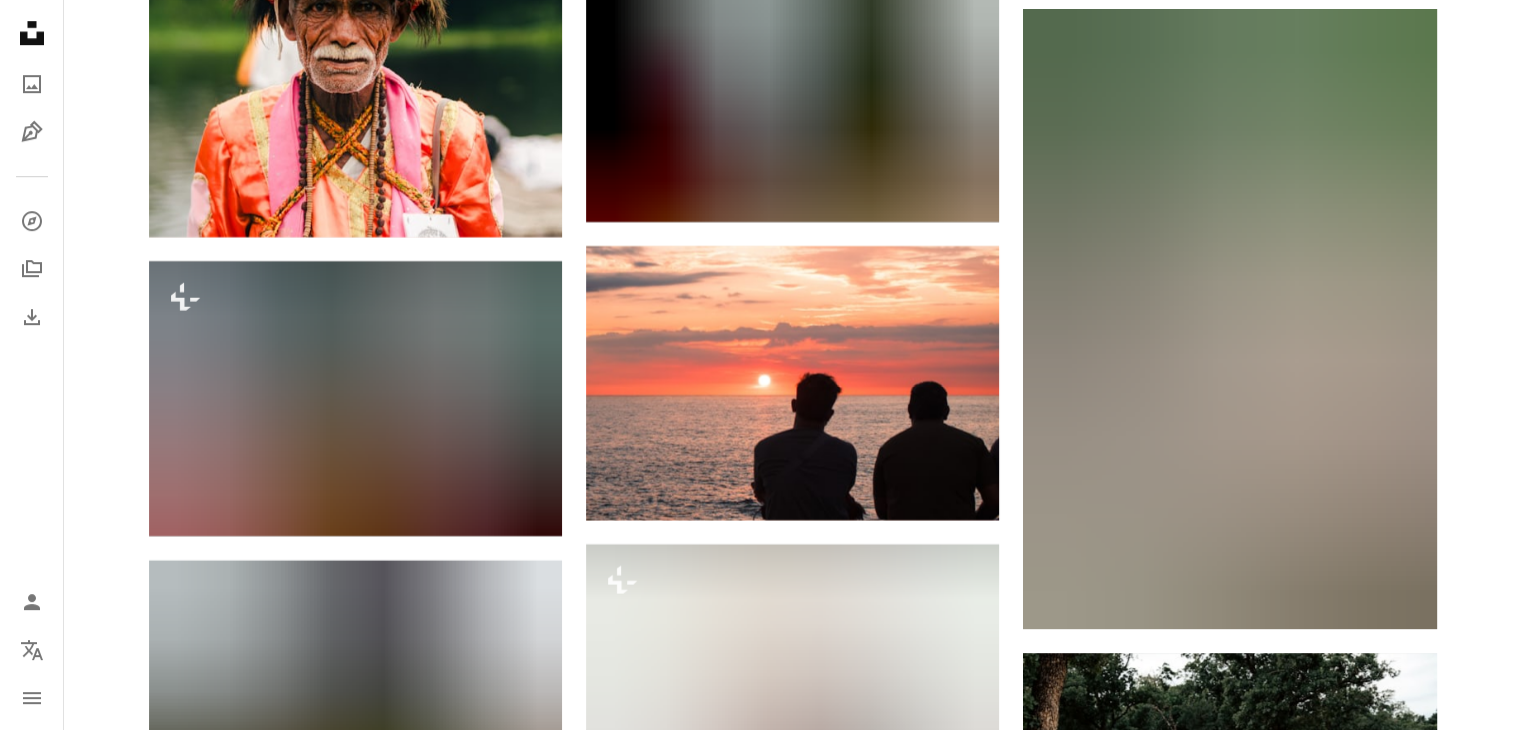 scroll, scrollTop: 8918, scrollLeft: 0, axis: vertical 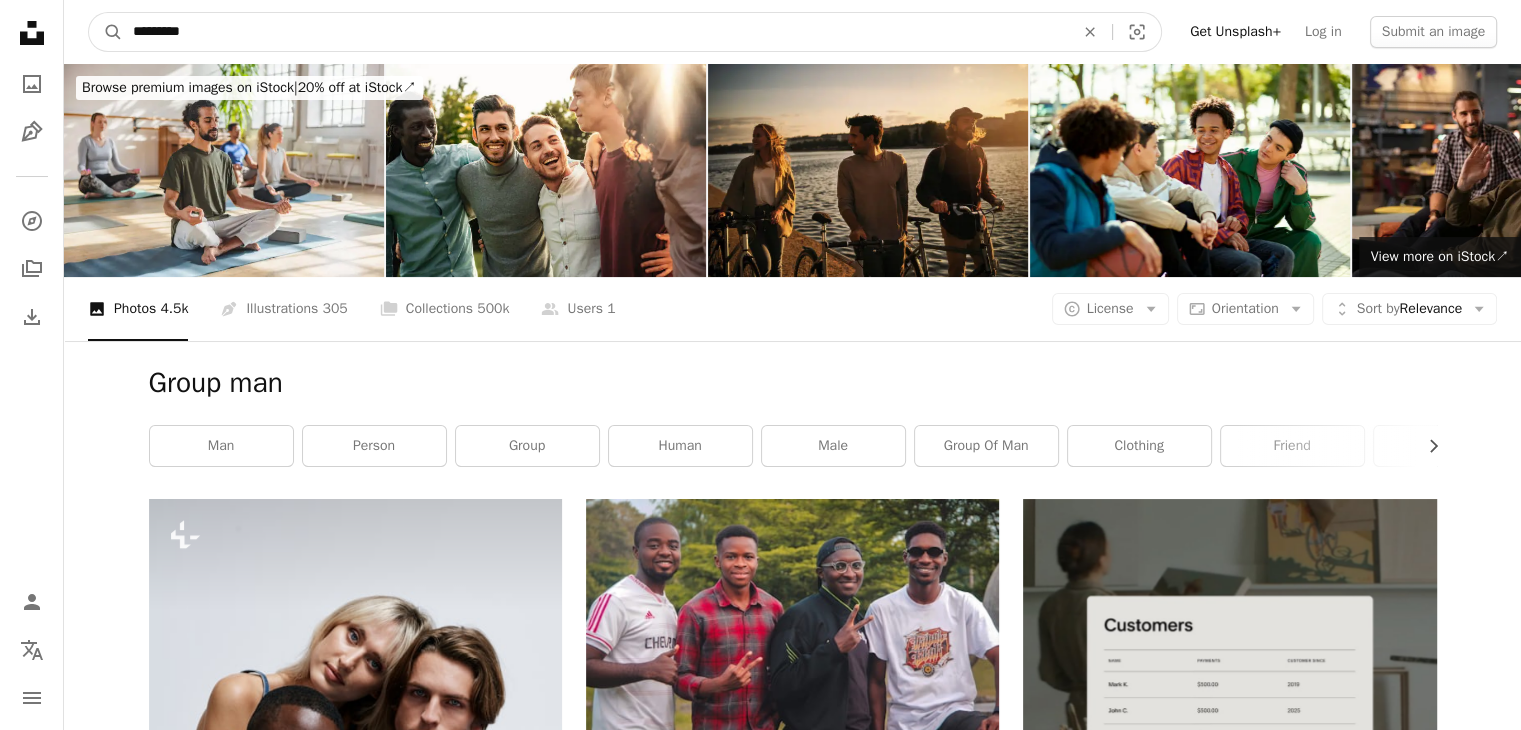 click on "*********" at bounding box center (595, 32) 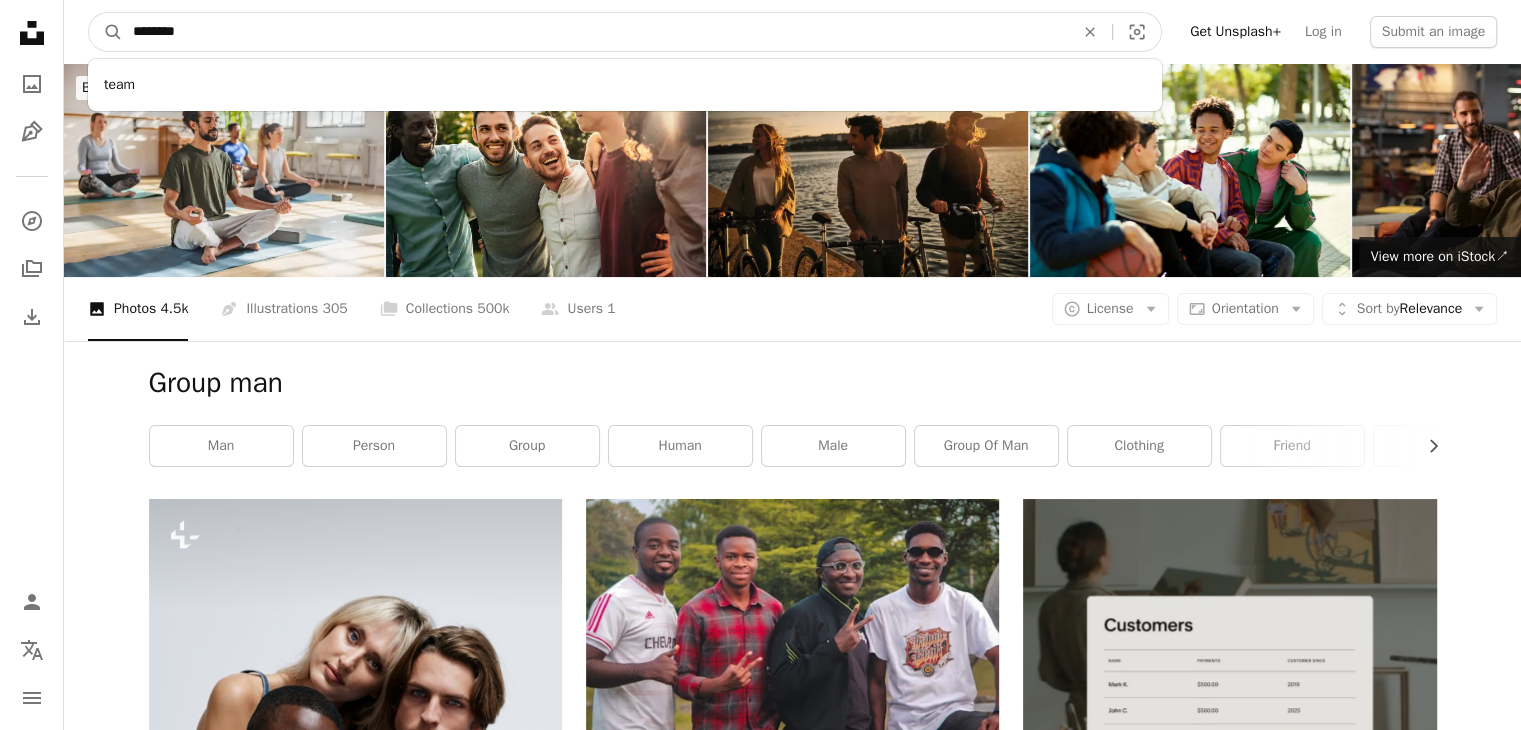 type on "********" 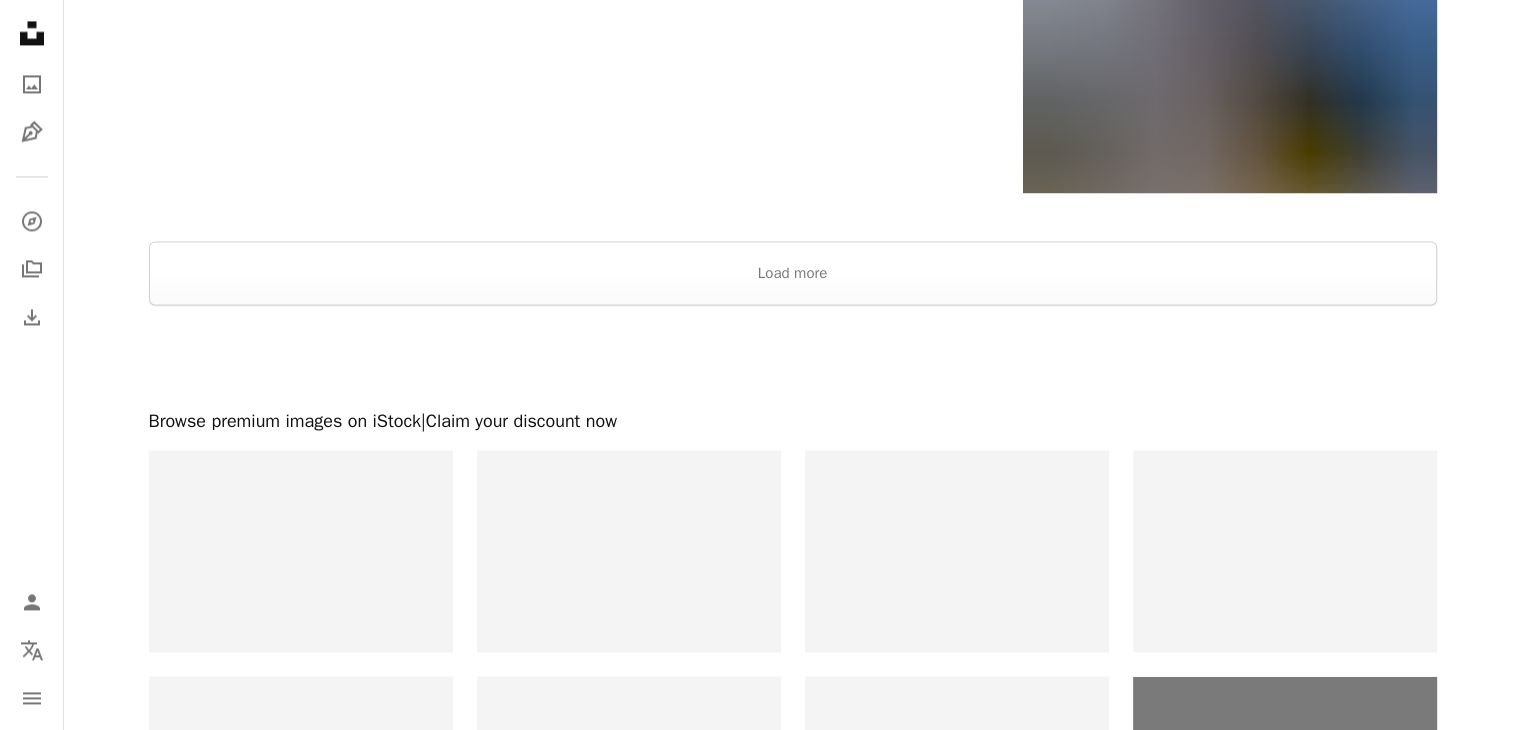 scroll, scrollTop: 3209, scrollLeft: 0, axis: vertical 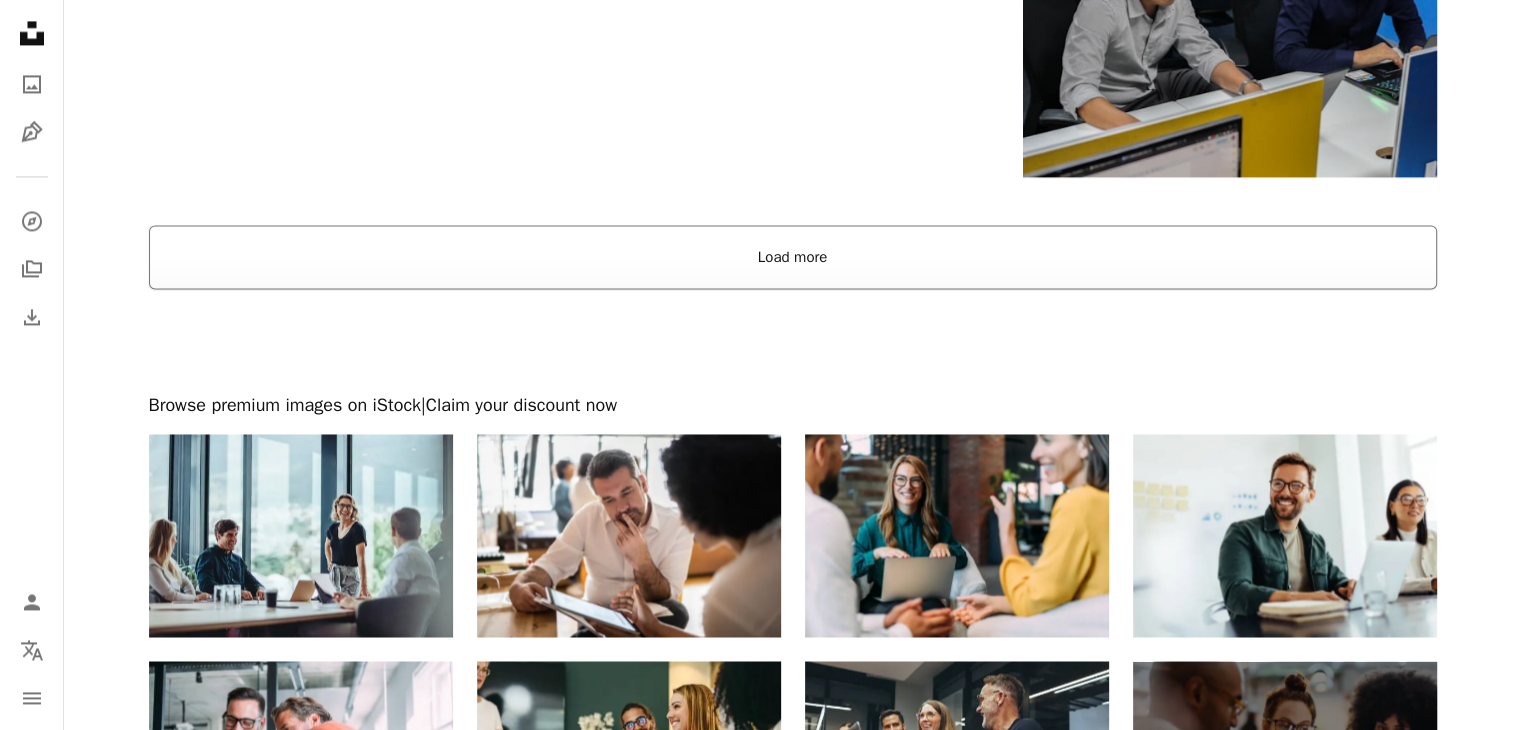click on "Load more" at bounding box center [793, 257] 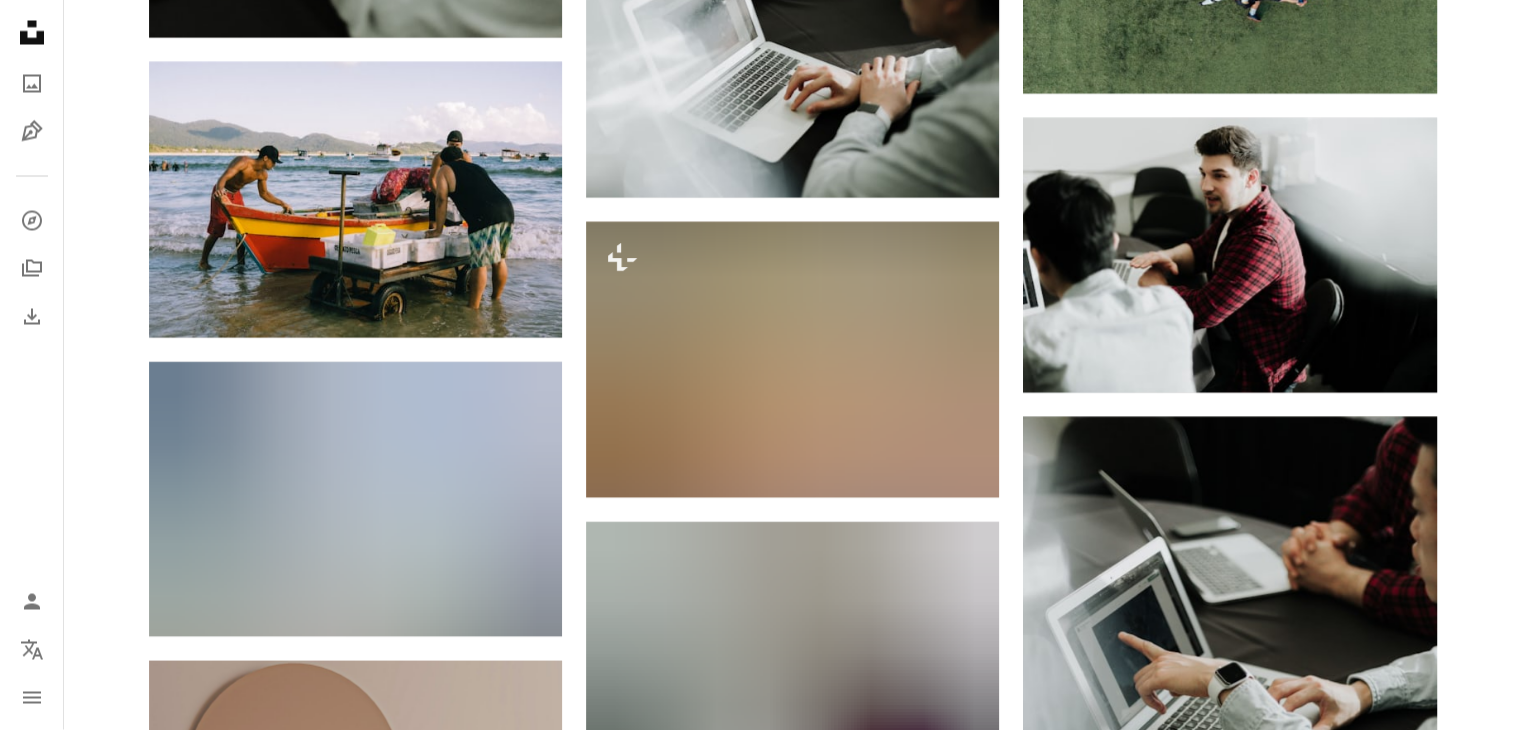 scroll, scrollTop: 4275, scrollLeft: 0, axis: vertical 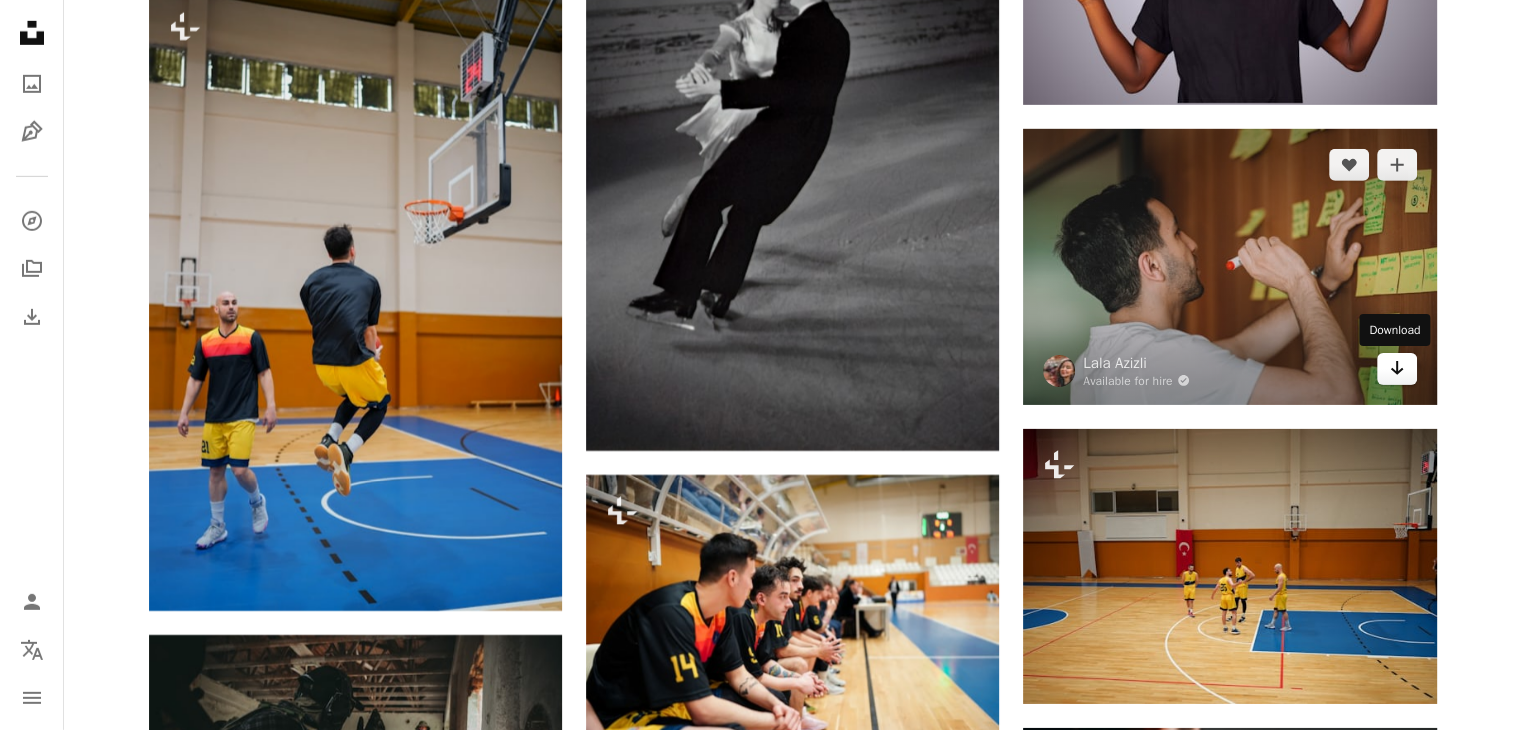 click on "Arrow pointing down" 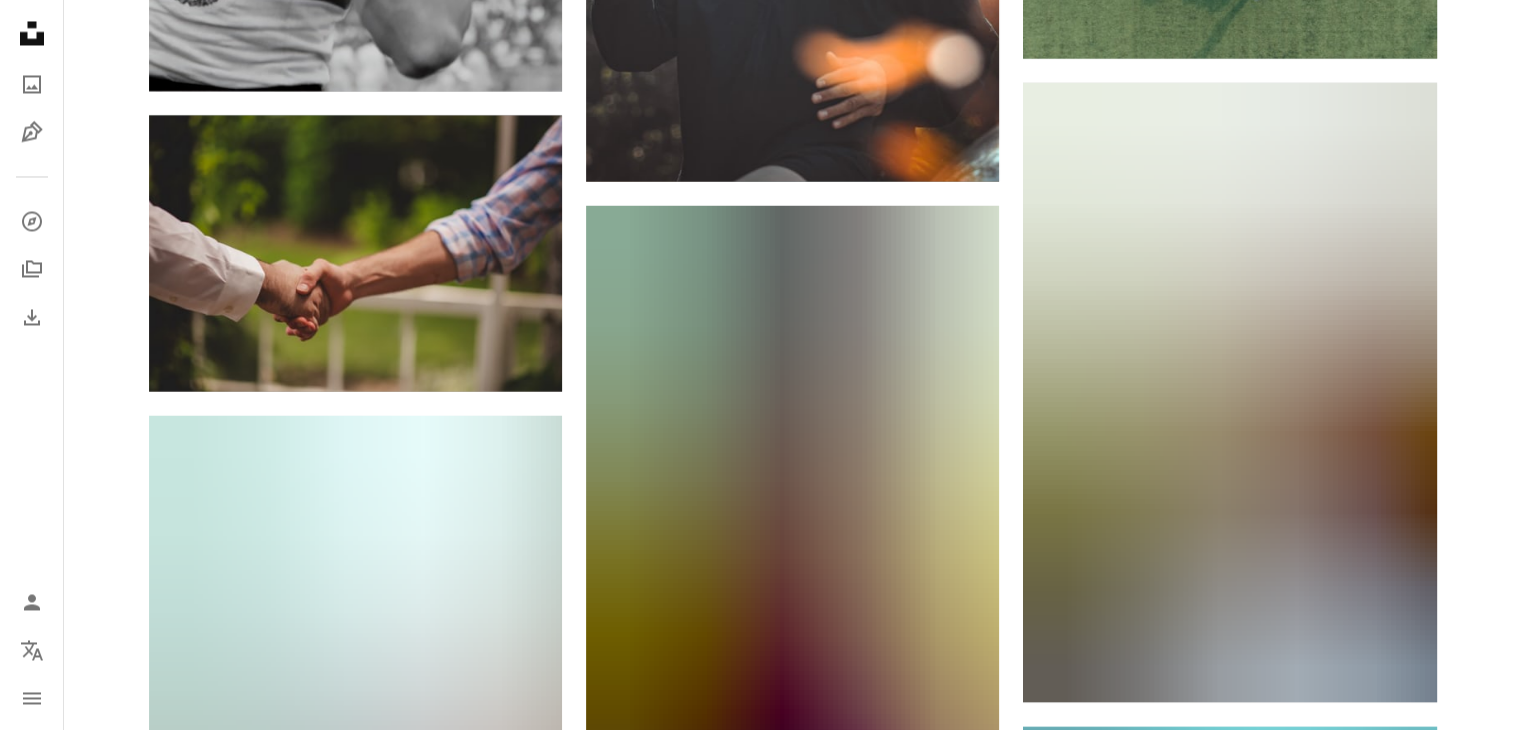 scroll, scrollTop: 11271, scrollLeft: 0, axis: vertical 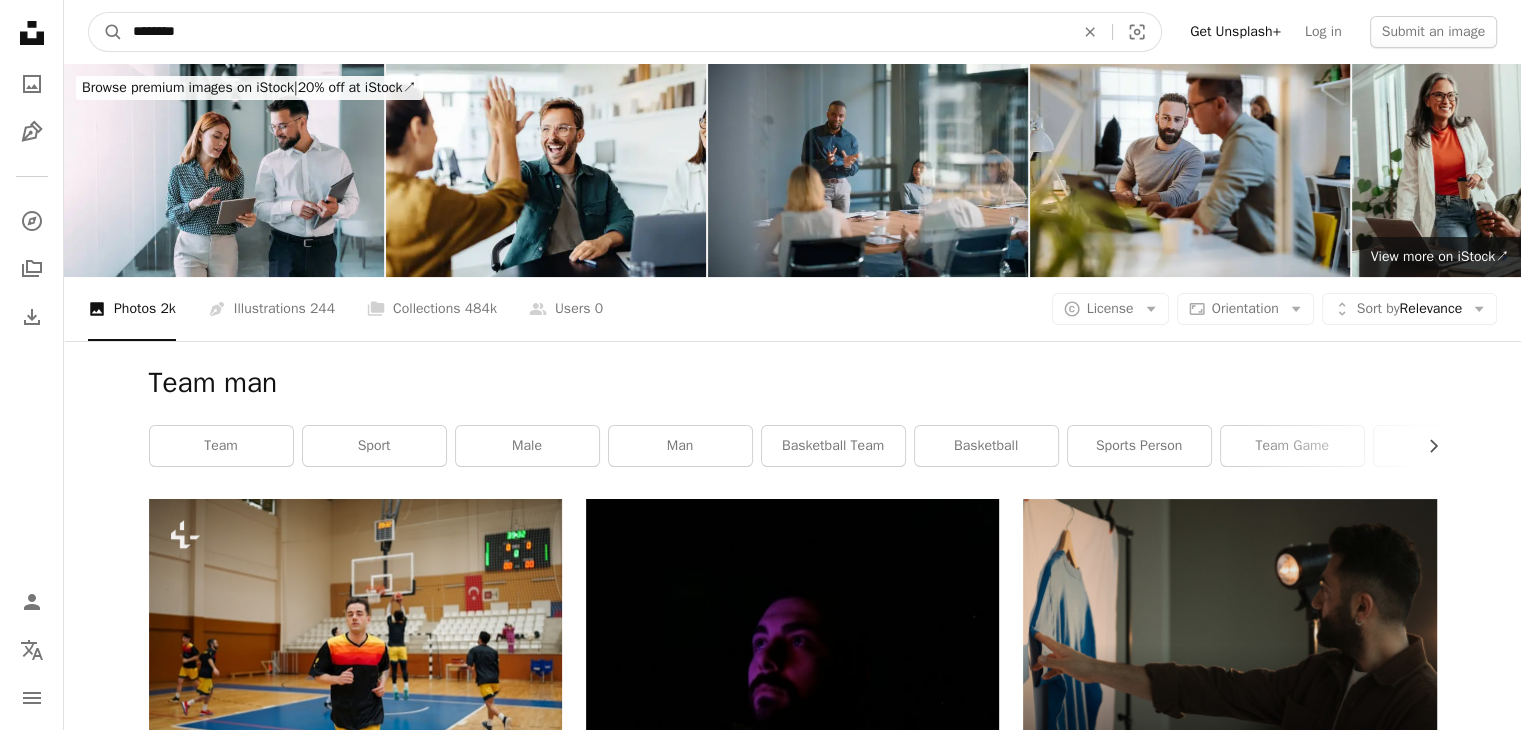 click on "********" at bounding box center [595, 32] 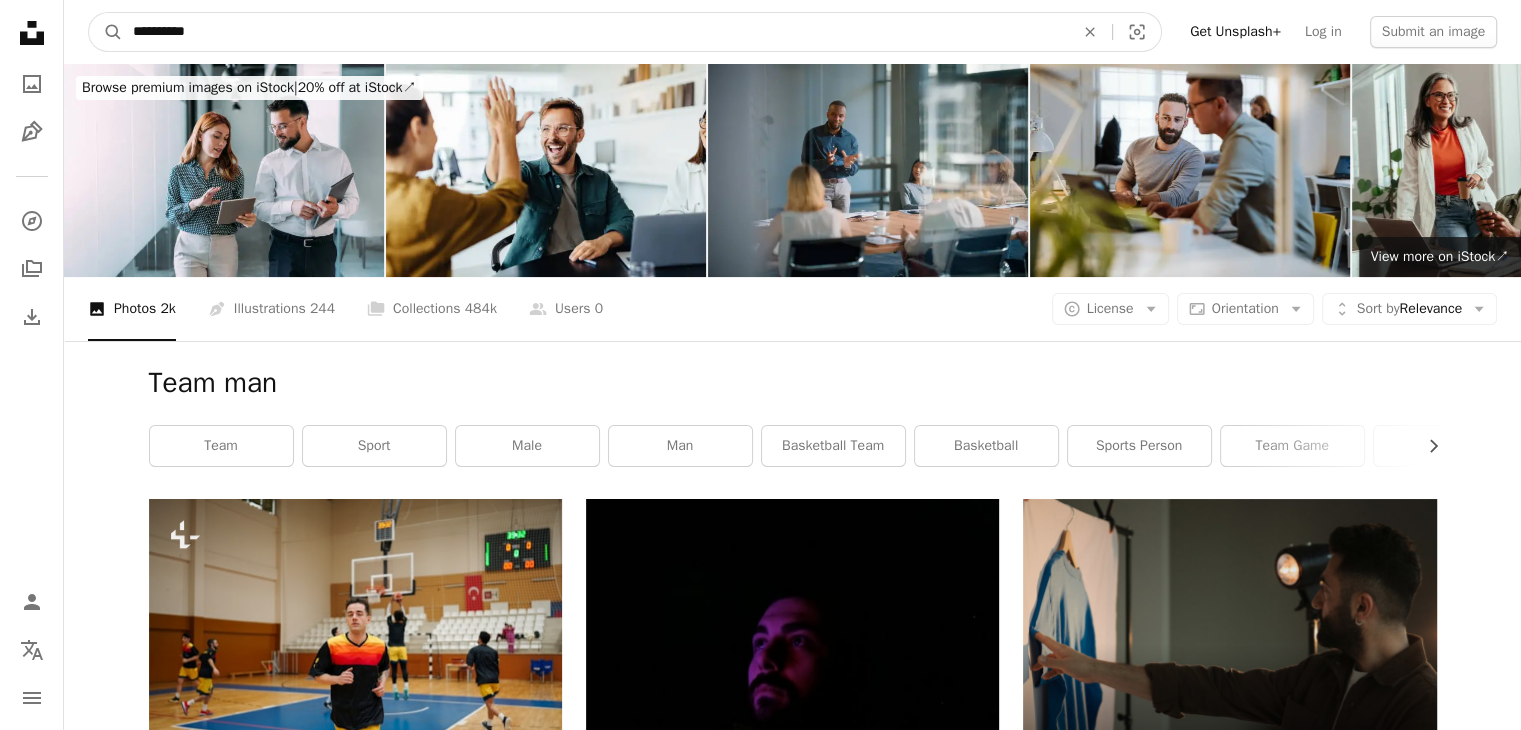 type on "**********" 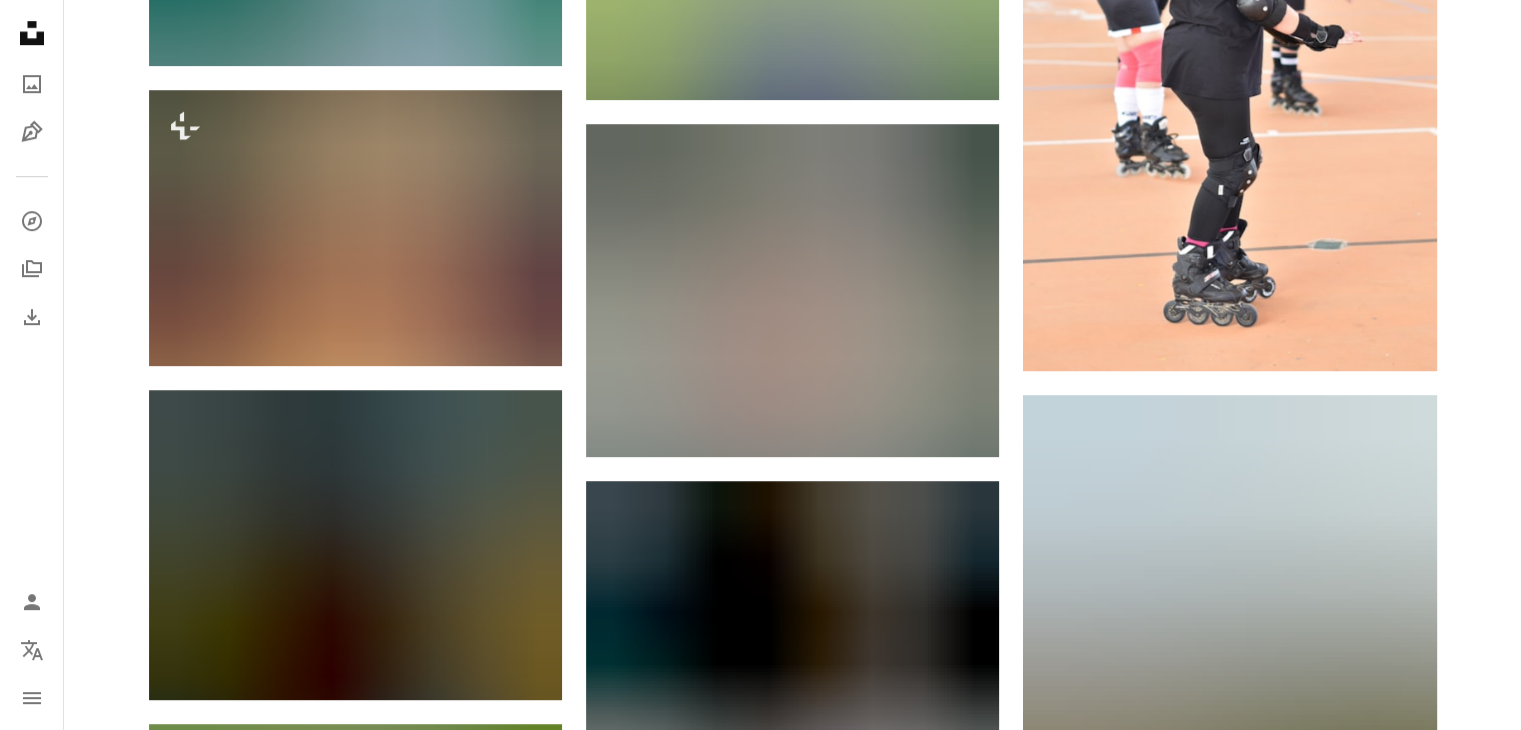 scroll, scrollTop: 0, scrollLeft: 0, axis: both 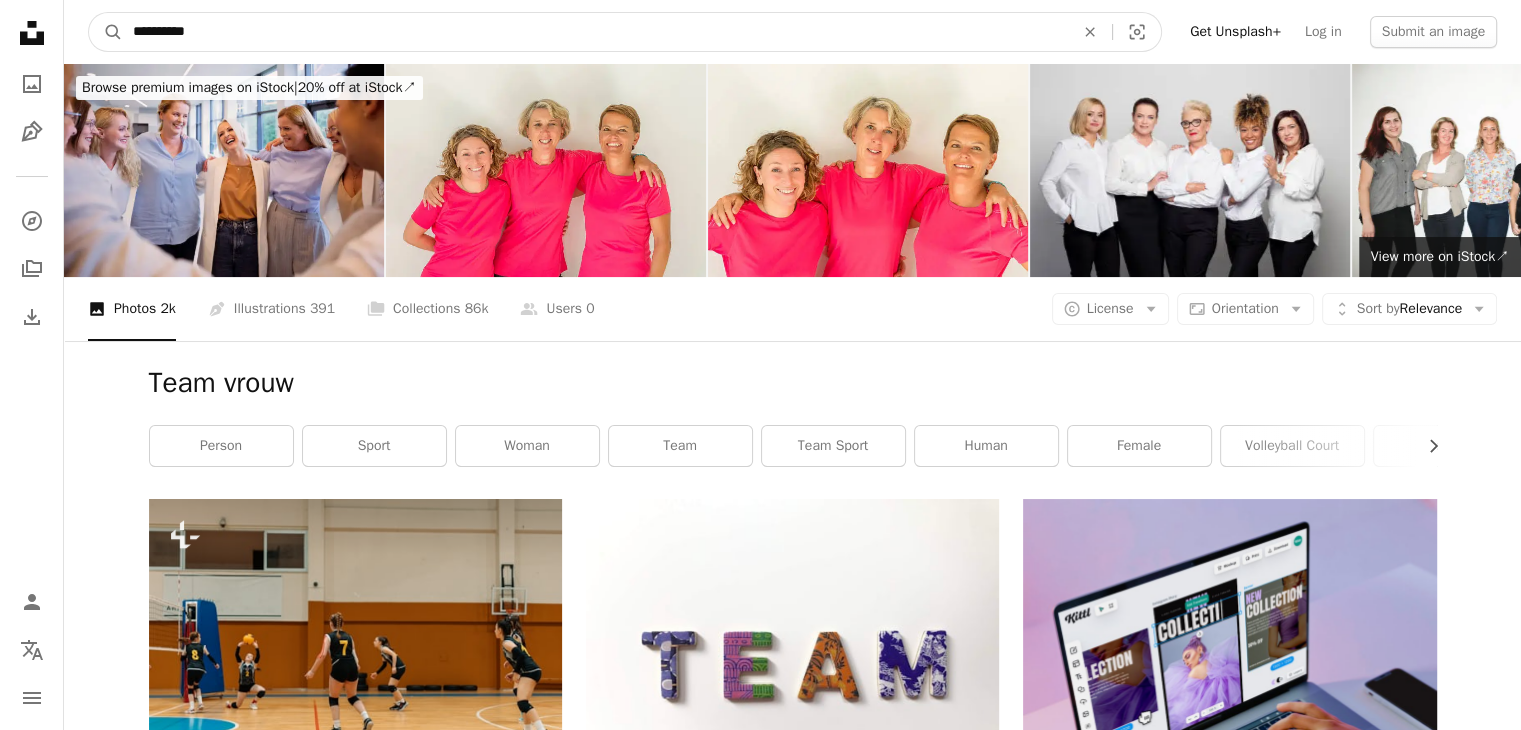 drag, startPoint x: 161, startPoint y: 29, endPoint x: 0, endPoint y: 35, distance: 161.11176 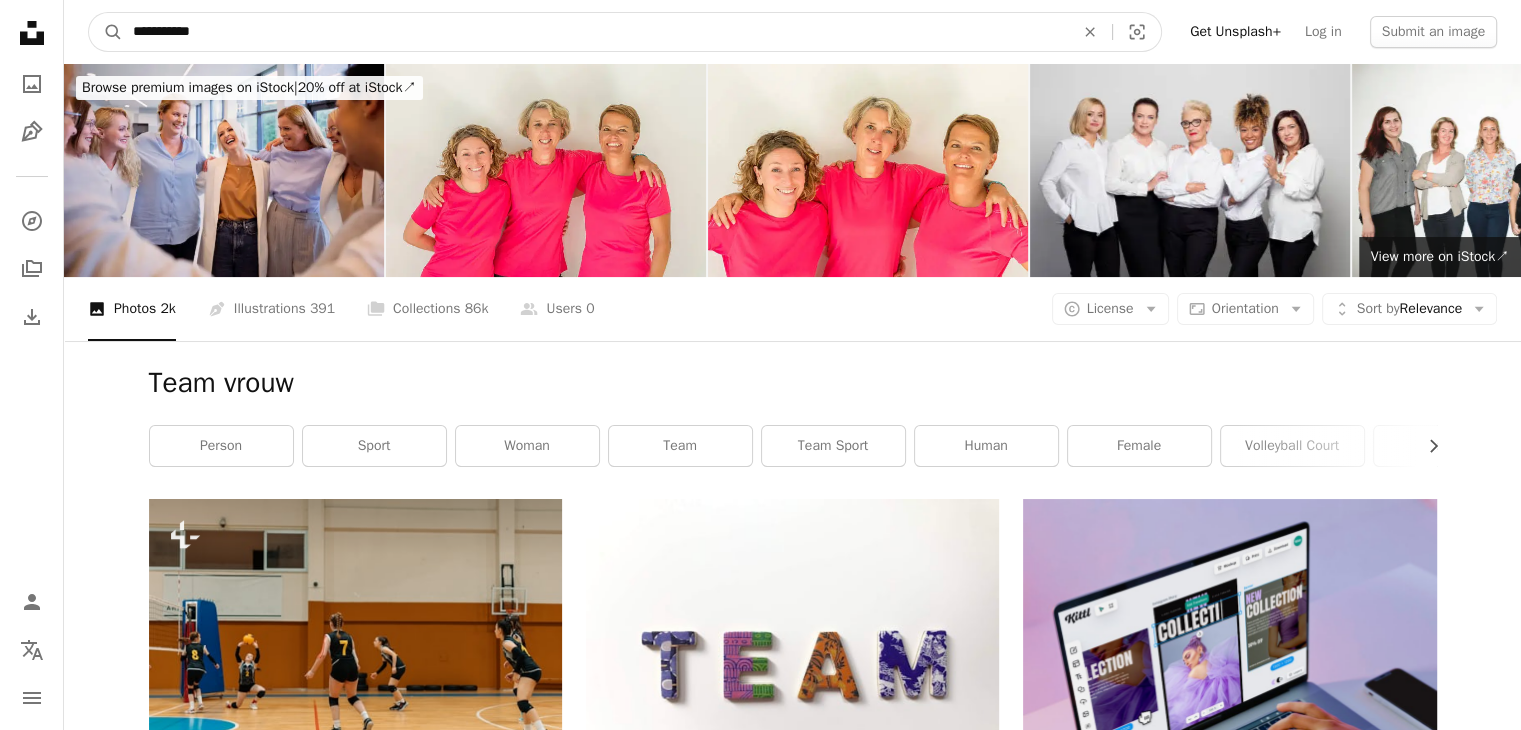 type on "**********" 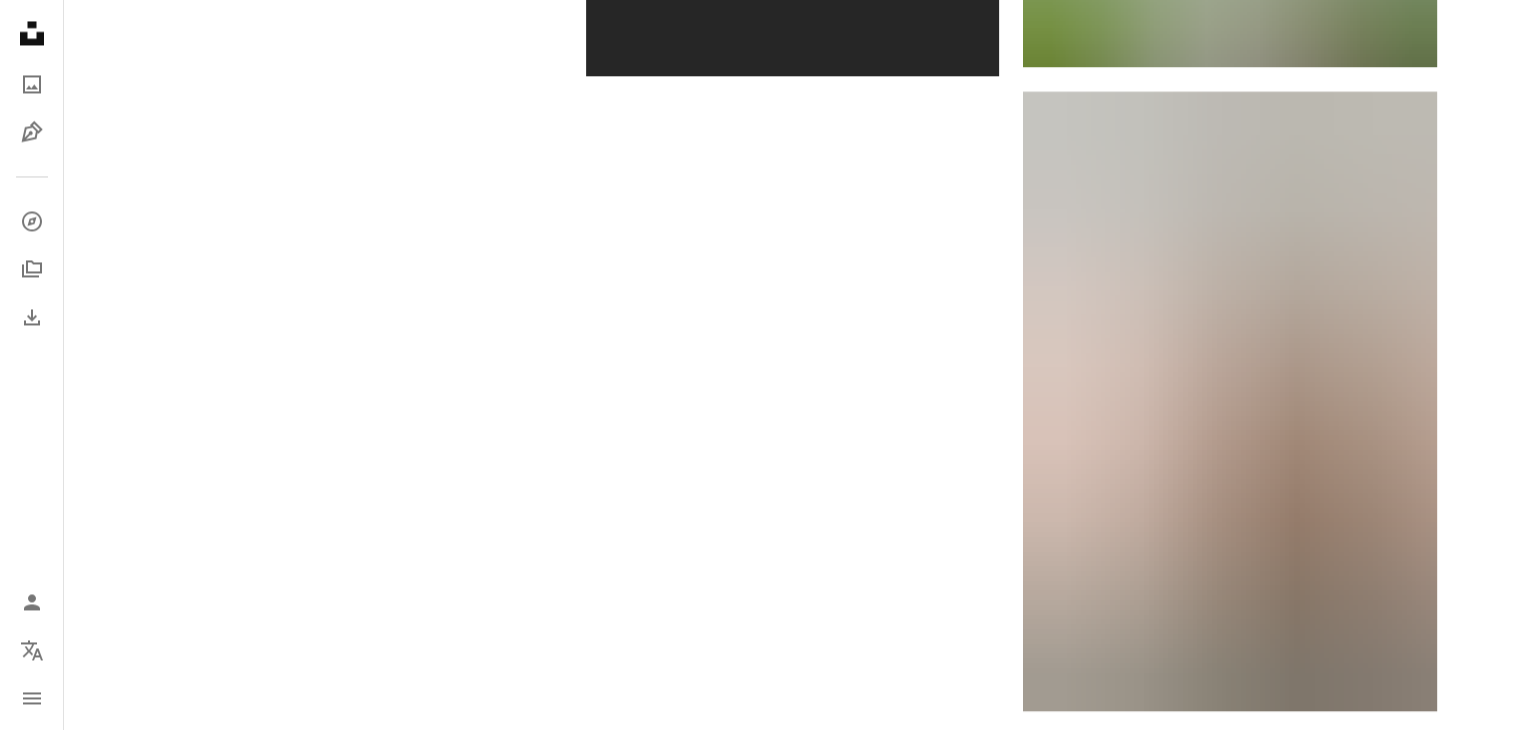 scroll, scrollTop: 3528, scrollLeft: 0, axis: vertical 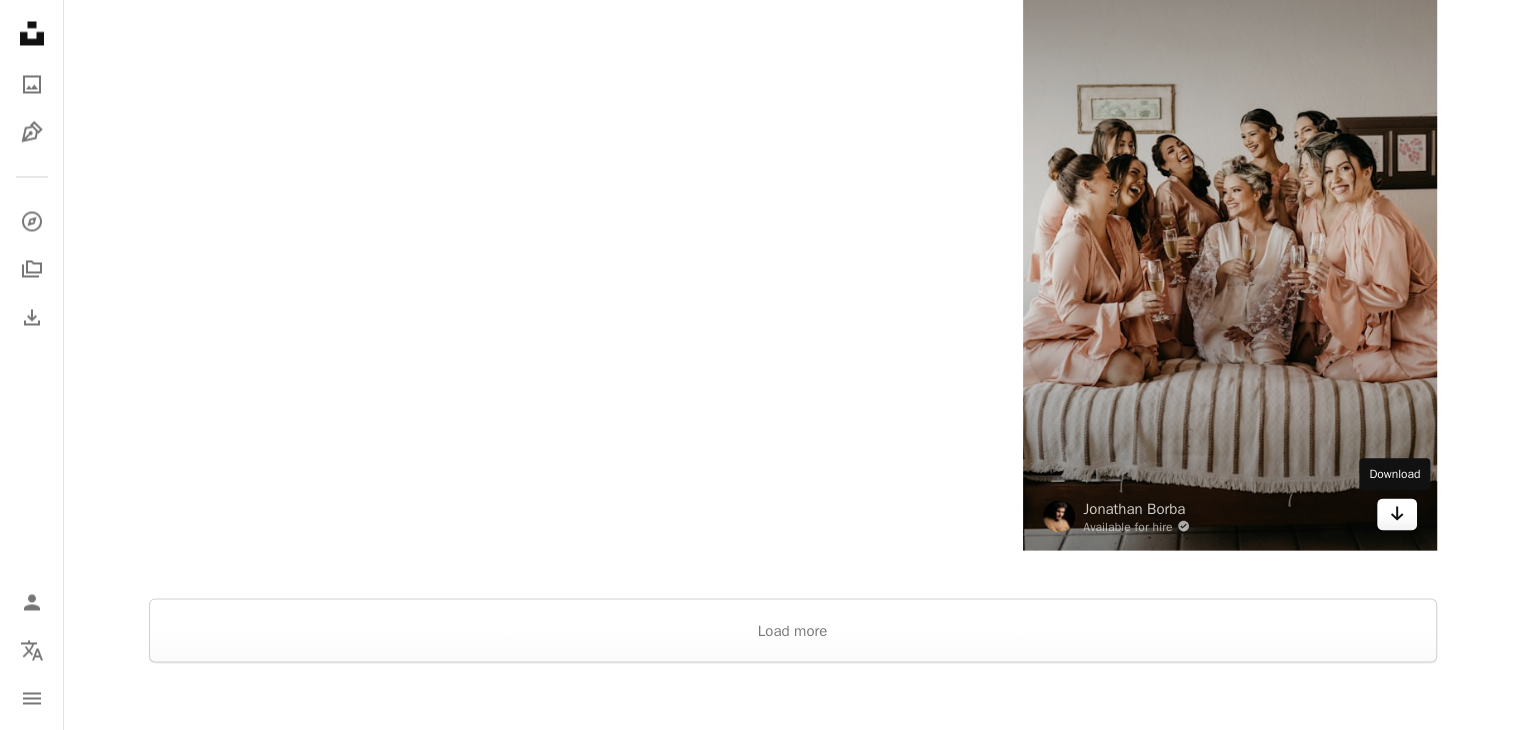 click on "Arrow pointing down" 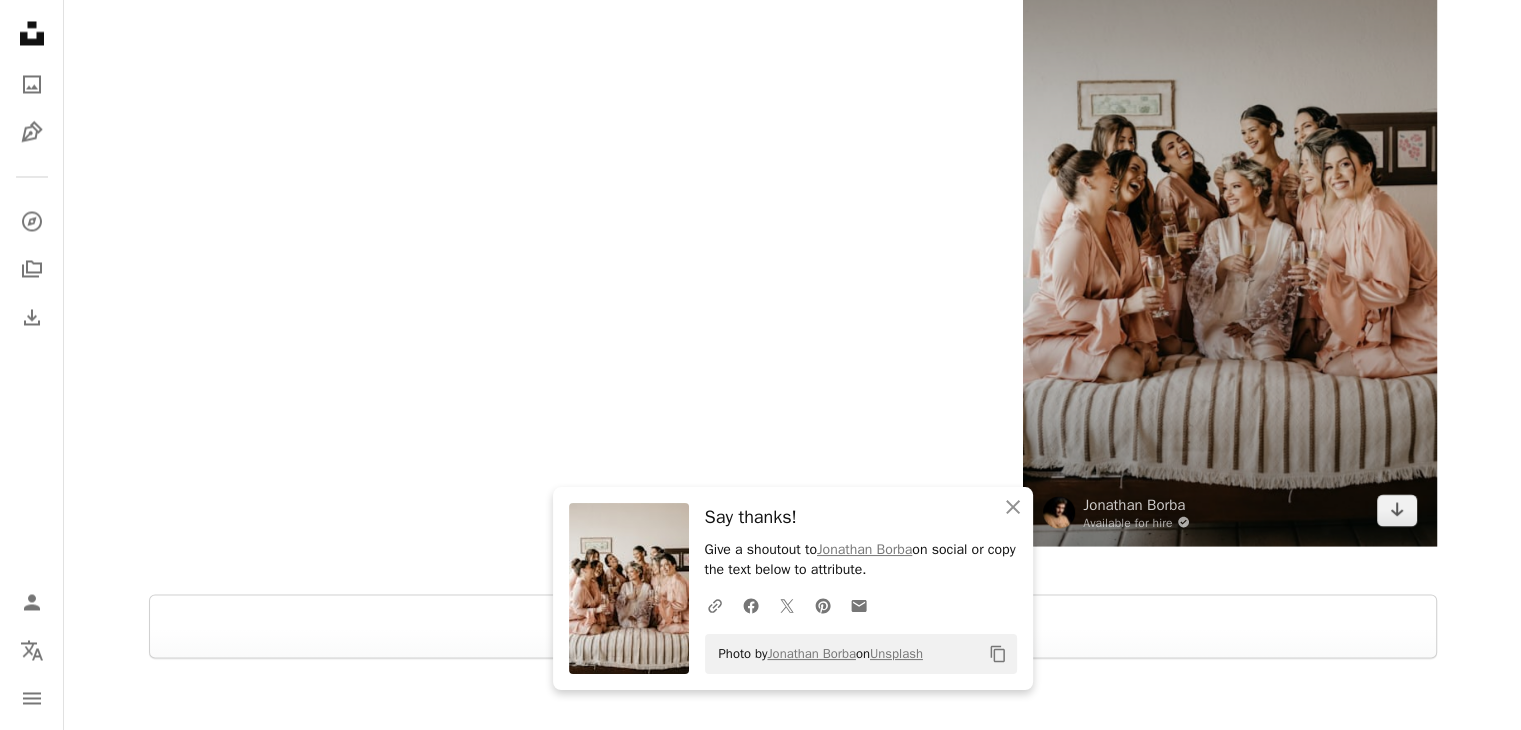 scroll, scrollTop: 3692, scrollLeft: 0, axis: vertical 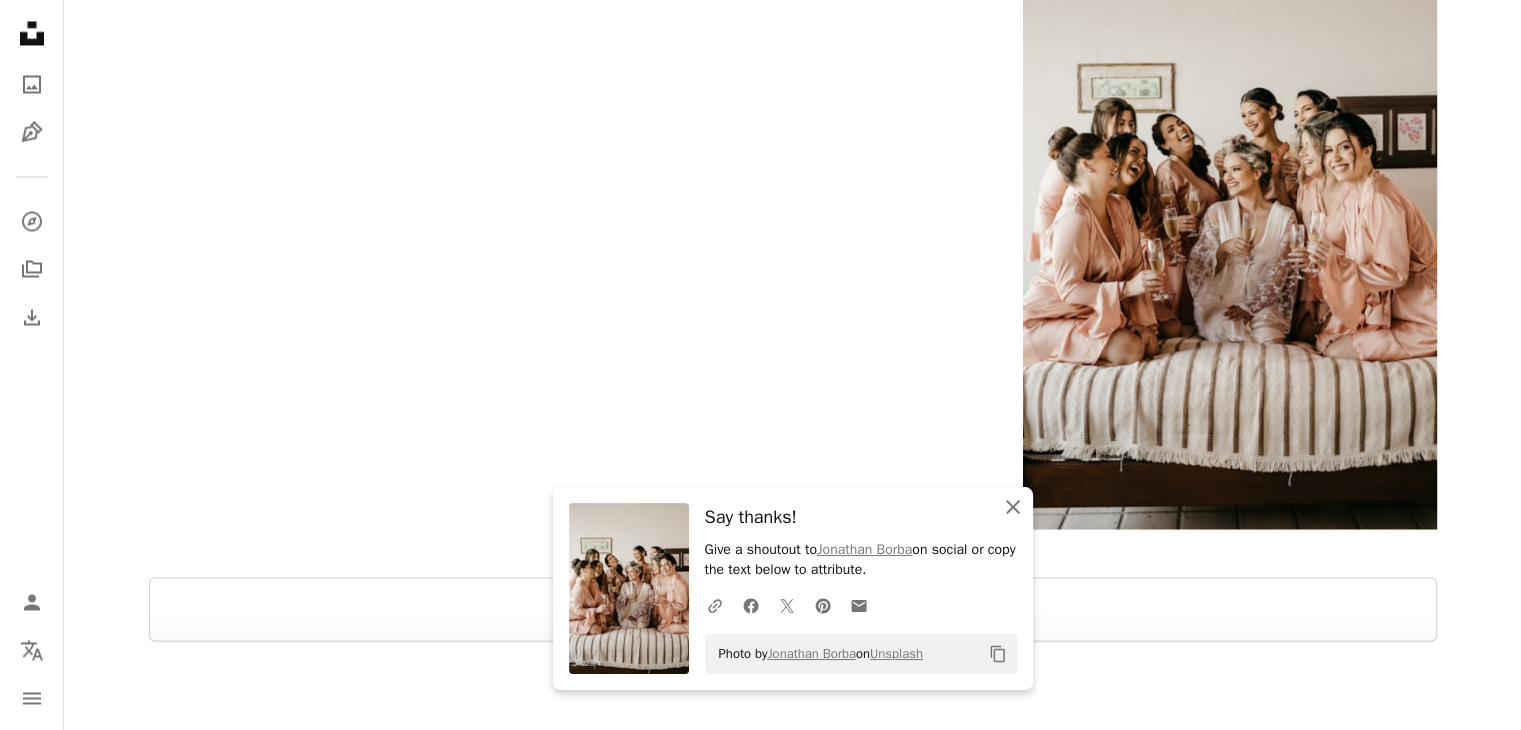 click on "An X shape" 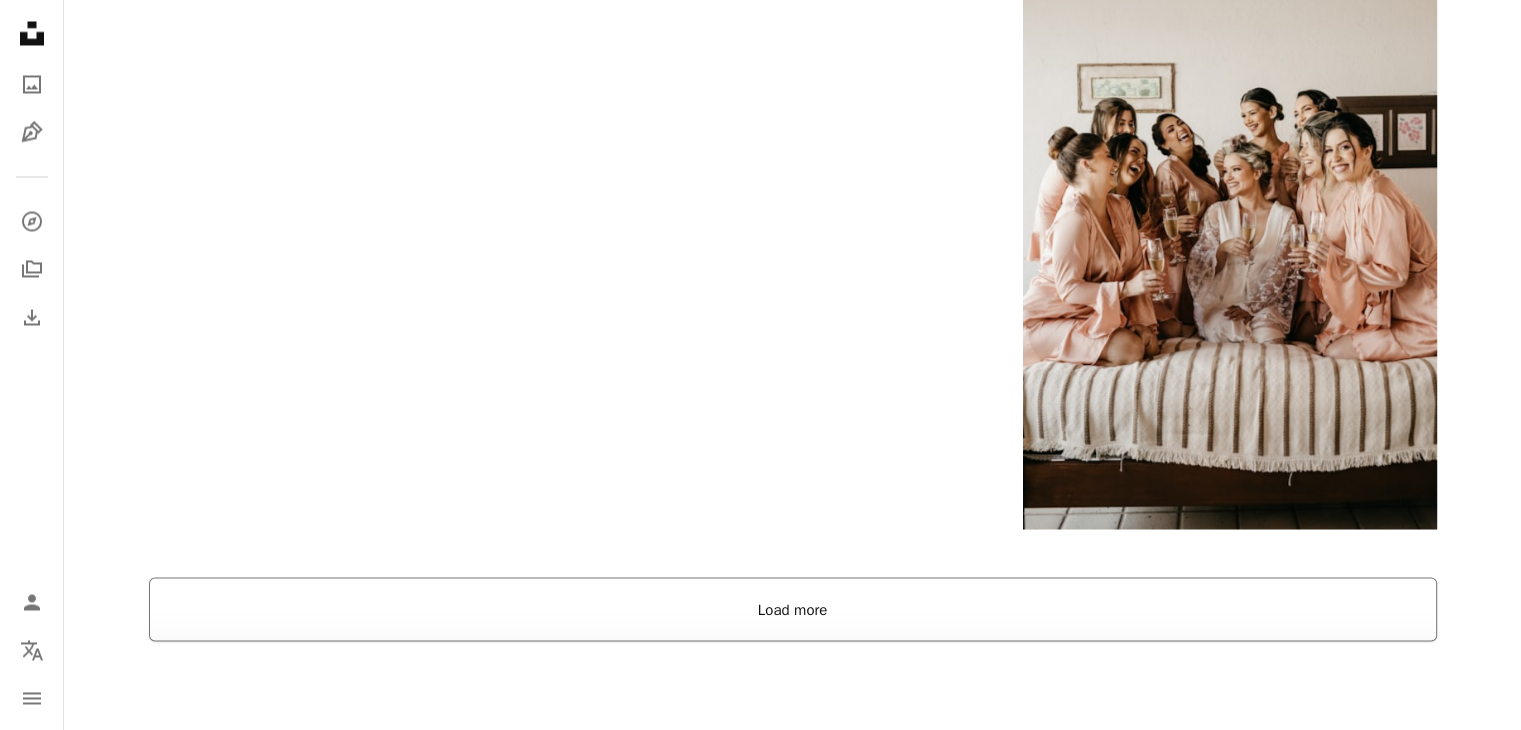 click on "Load more" at bounding box center [793, 609] 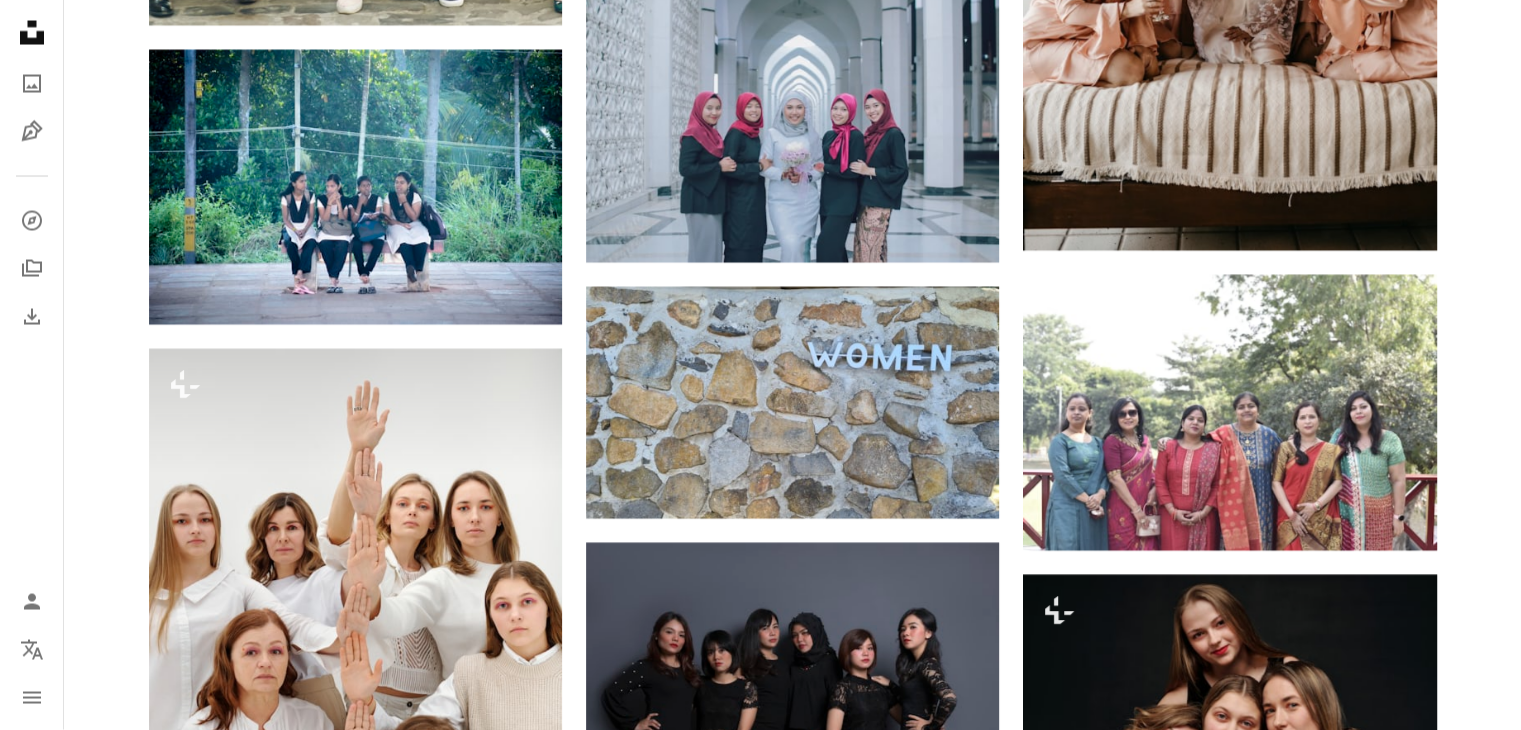 scroll, scrollTop: 4065, scrollLeft: 0, axis: vertical 